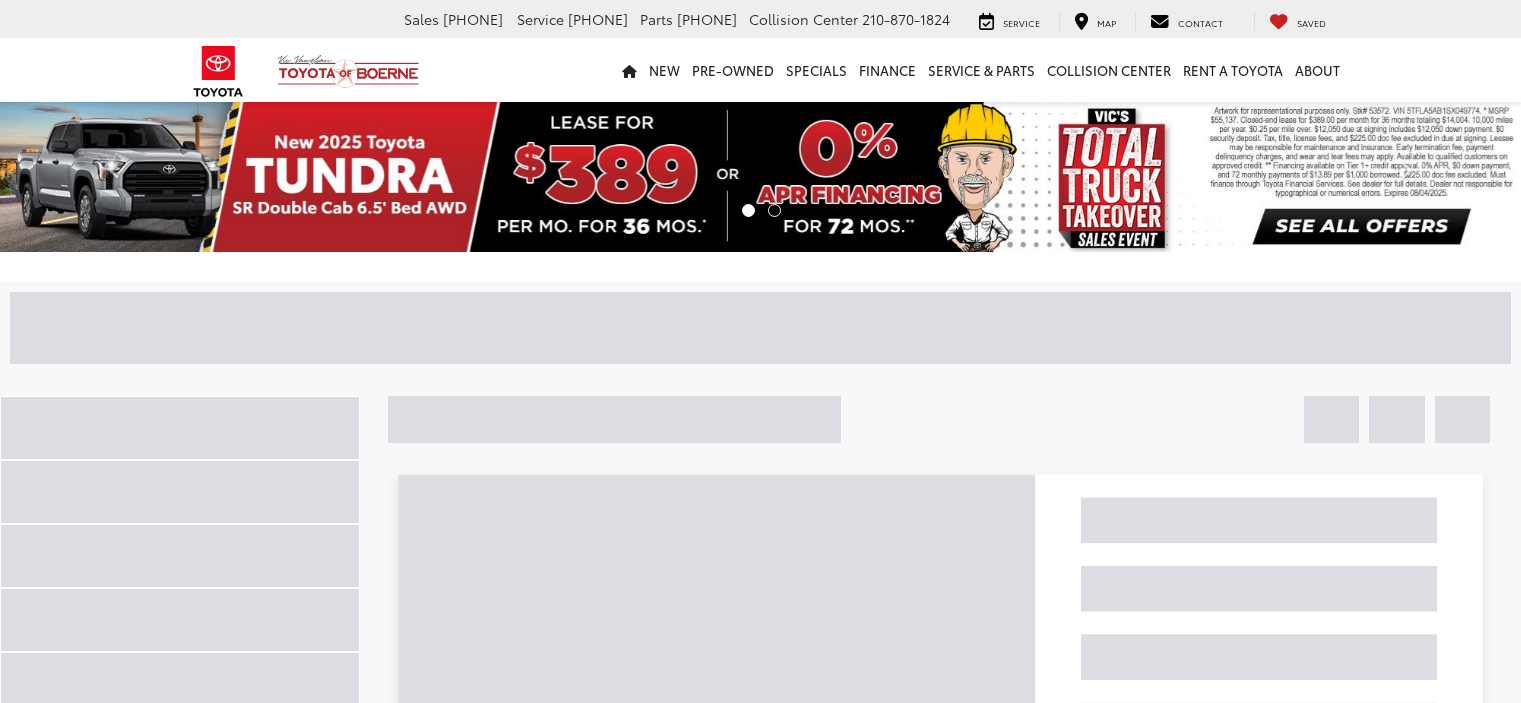 scroll, scrollTop: 0, scrollLeft: 0, axis: both 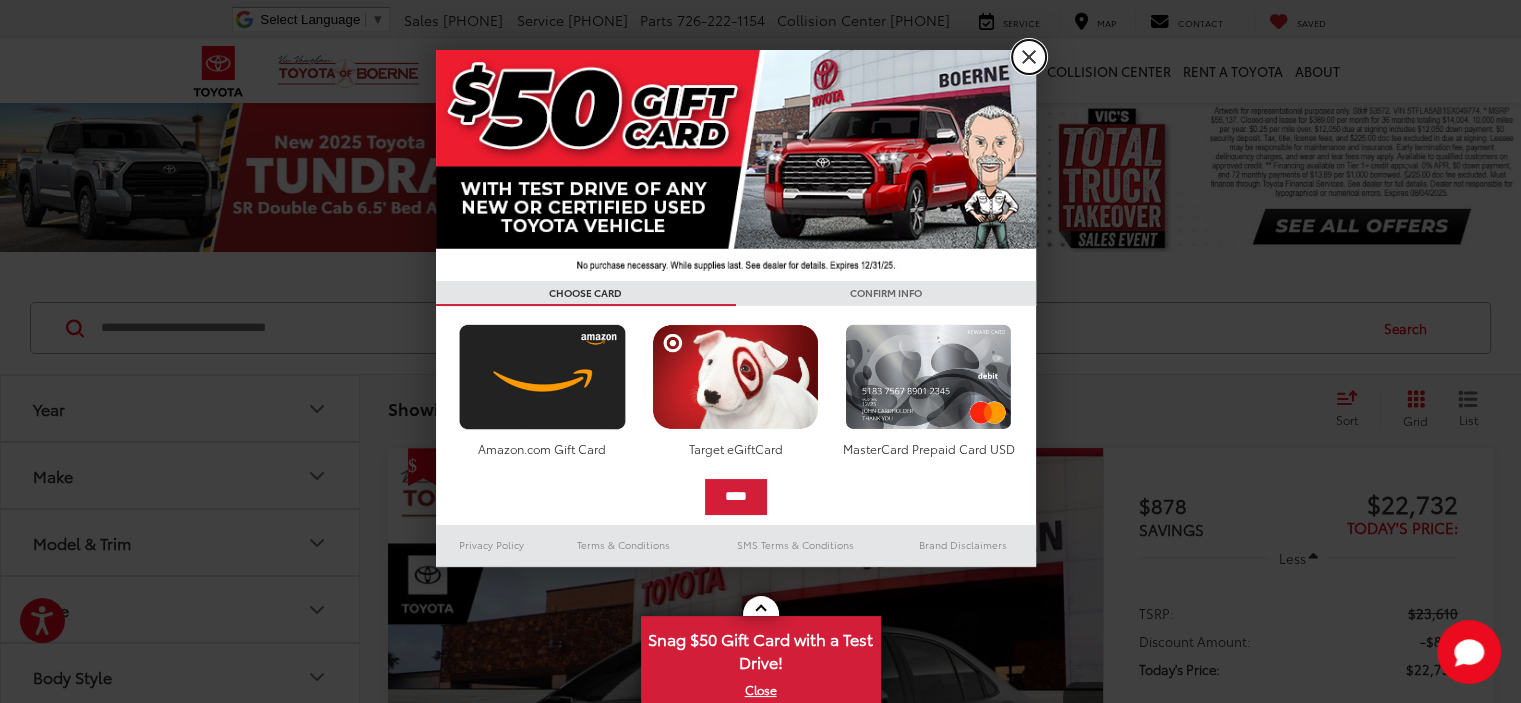 click on "X" at bounding box center [1029, 57] 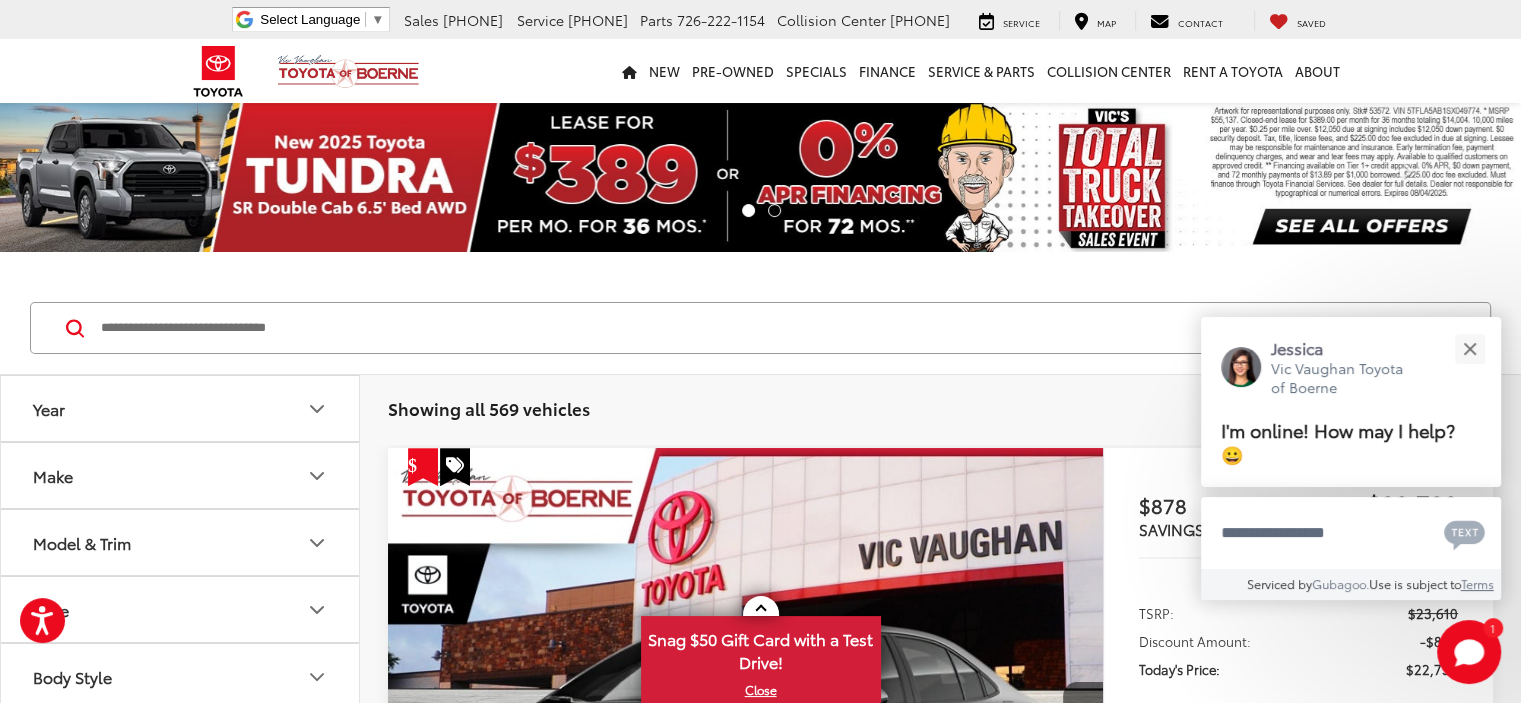 click at bounding box center [732, 328] 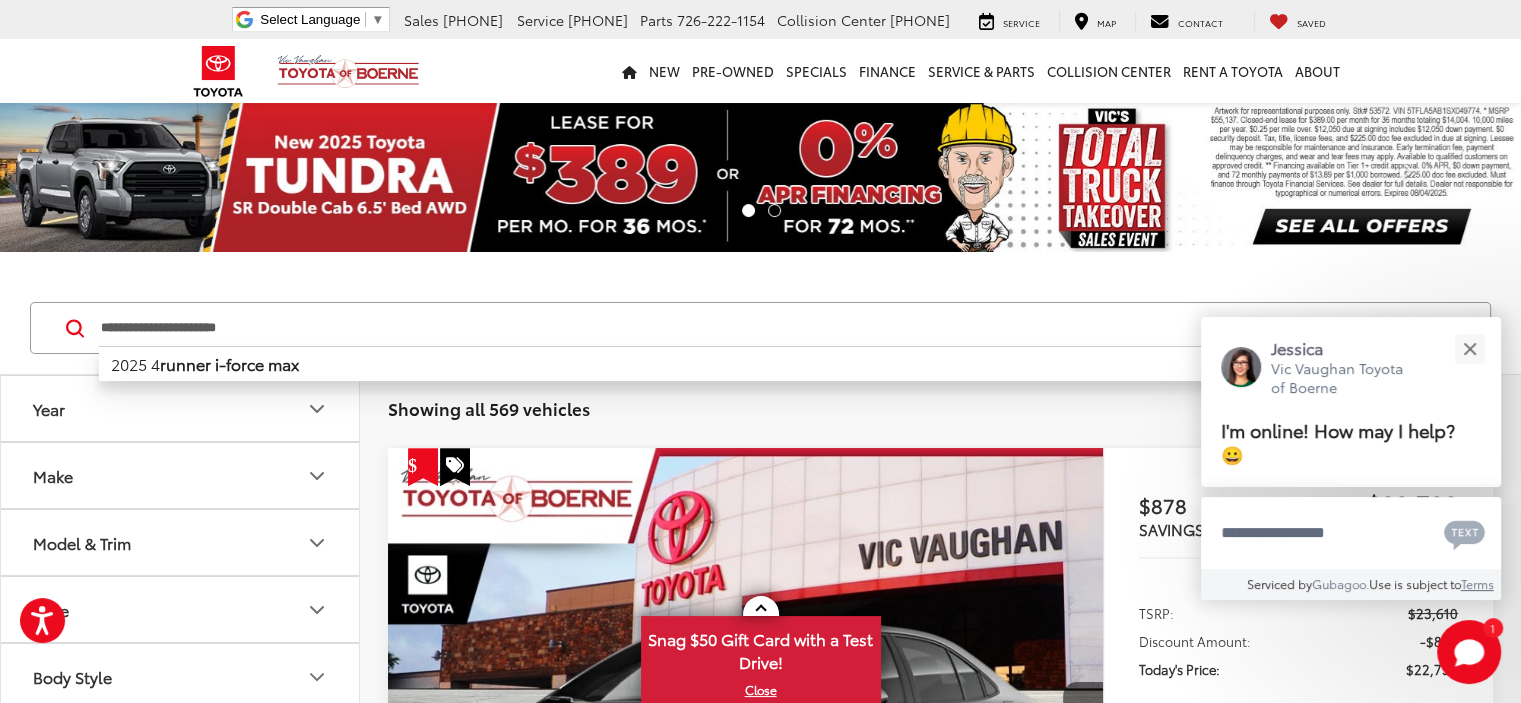 type on "**********" 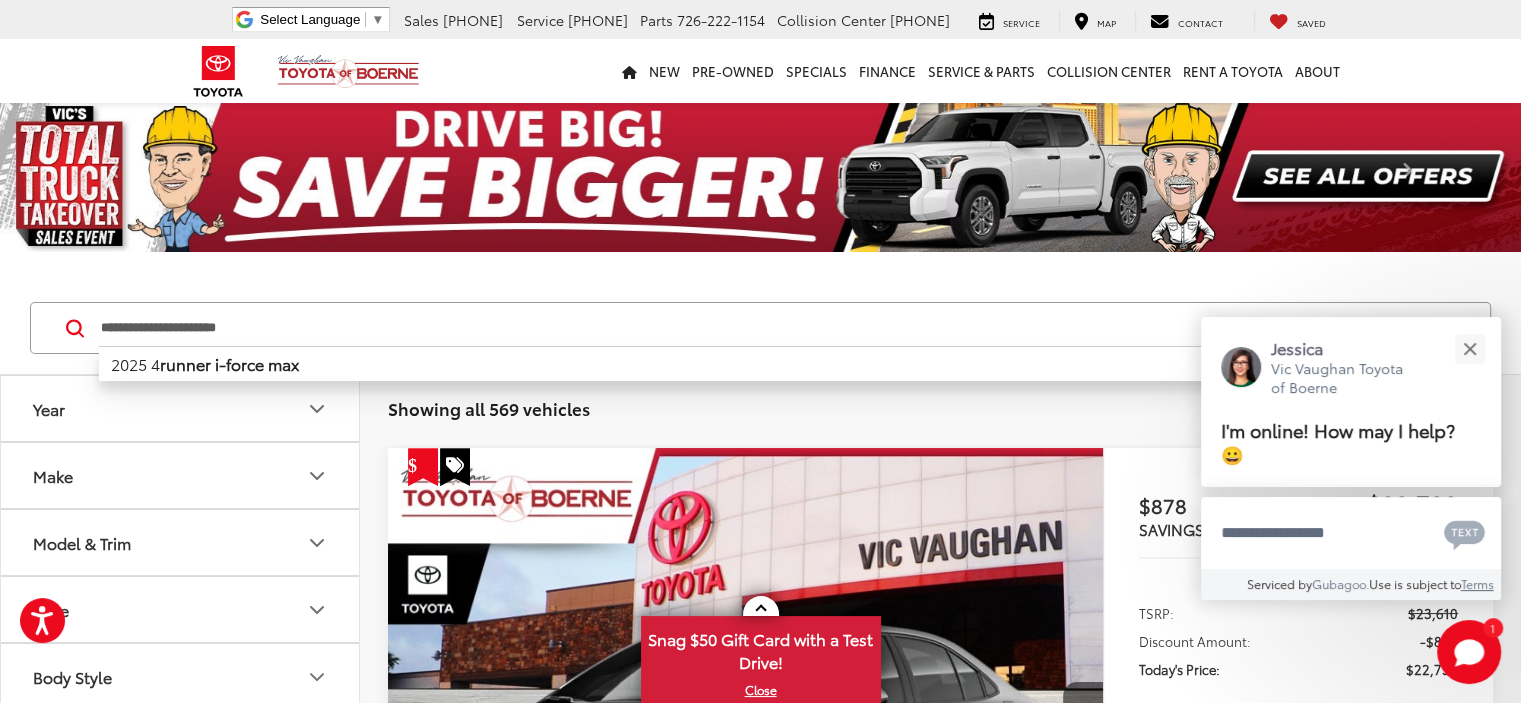 click 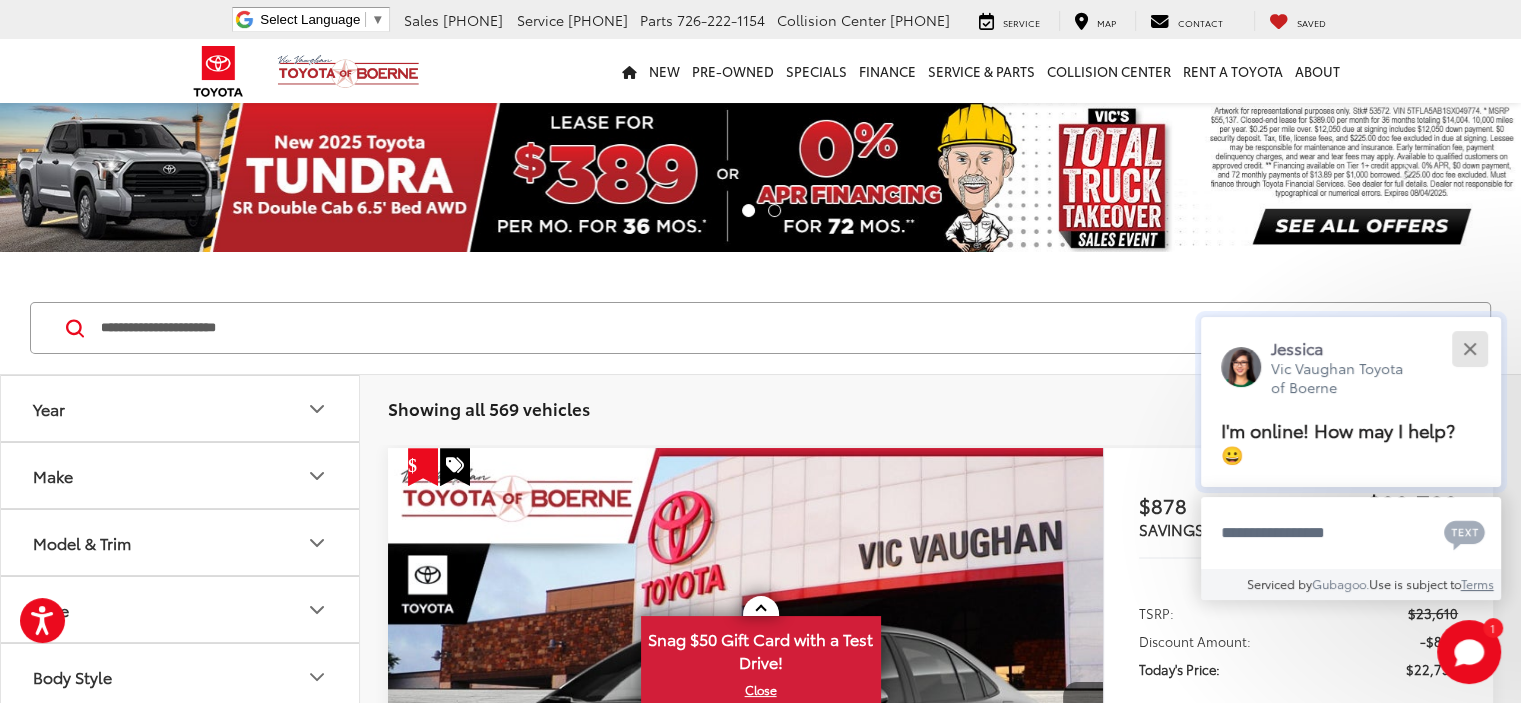 click at bounding box center [1469, 348] 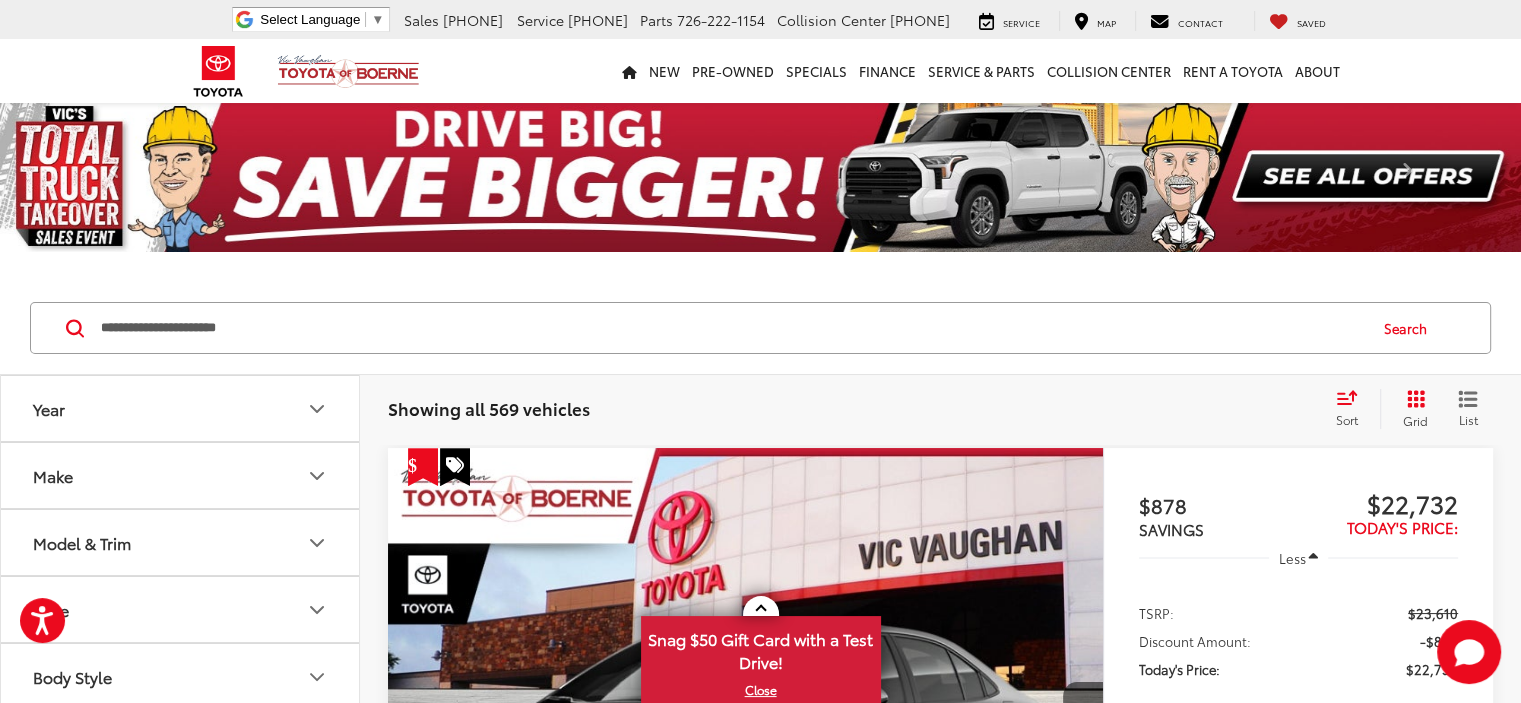 click 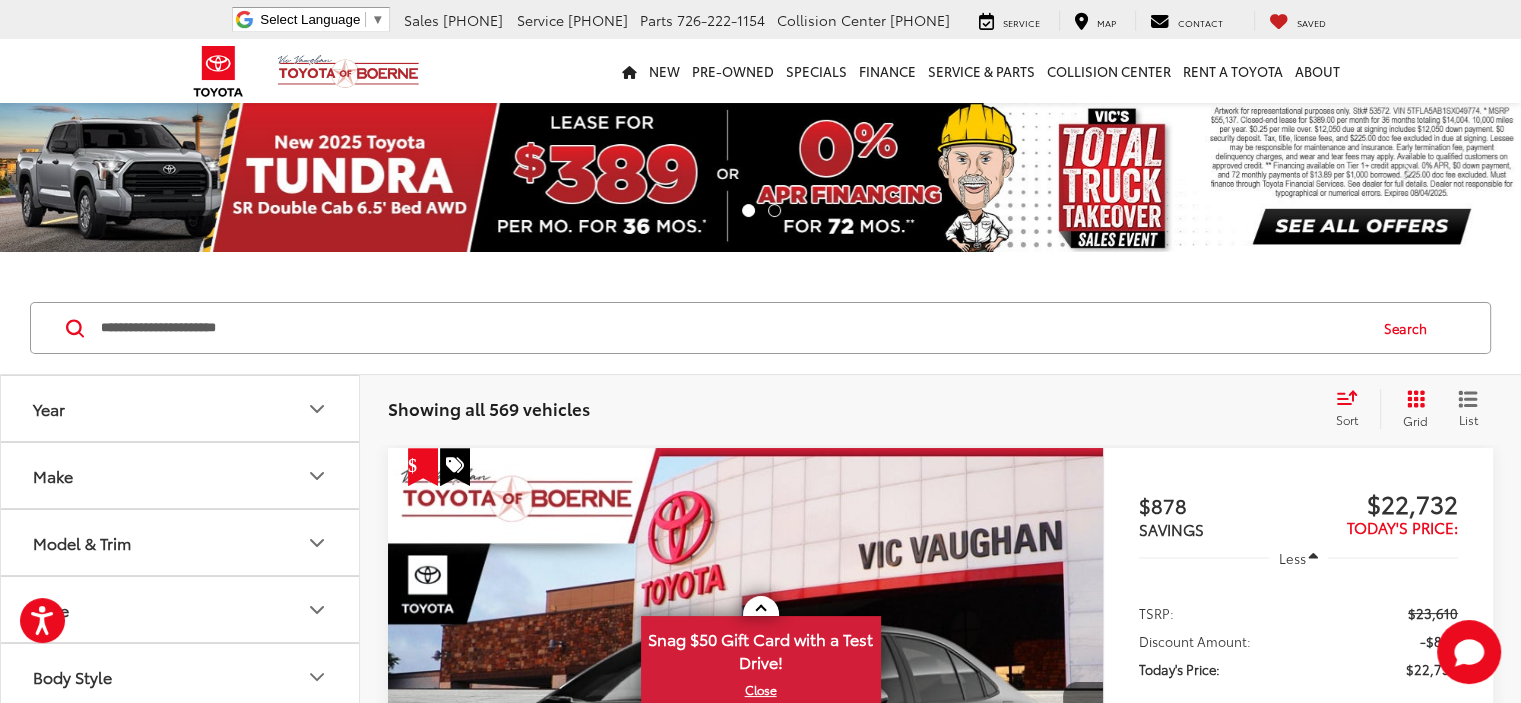 click on "Search" at bounding box center [1410, 328] 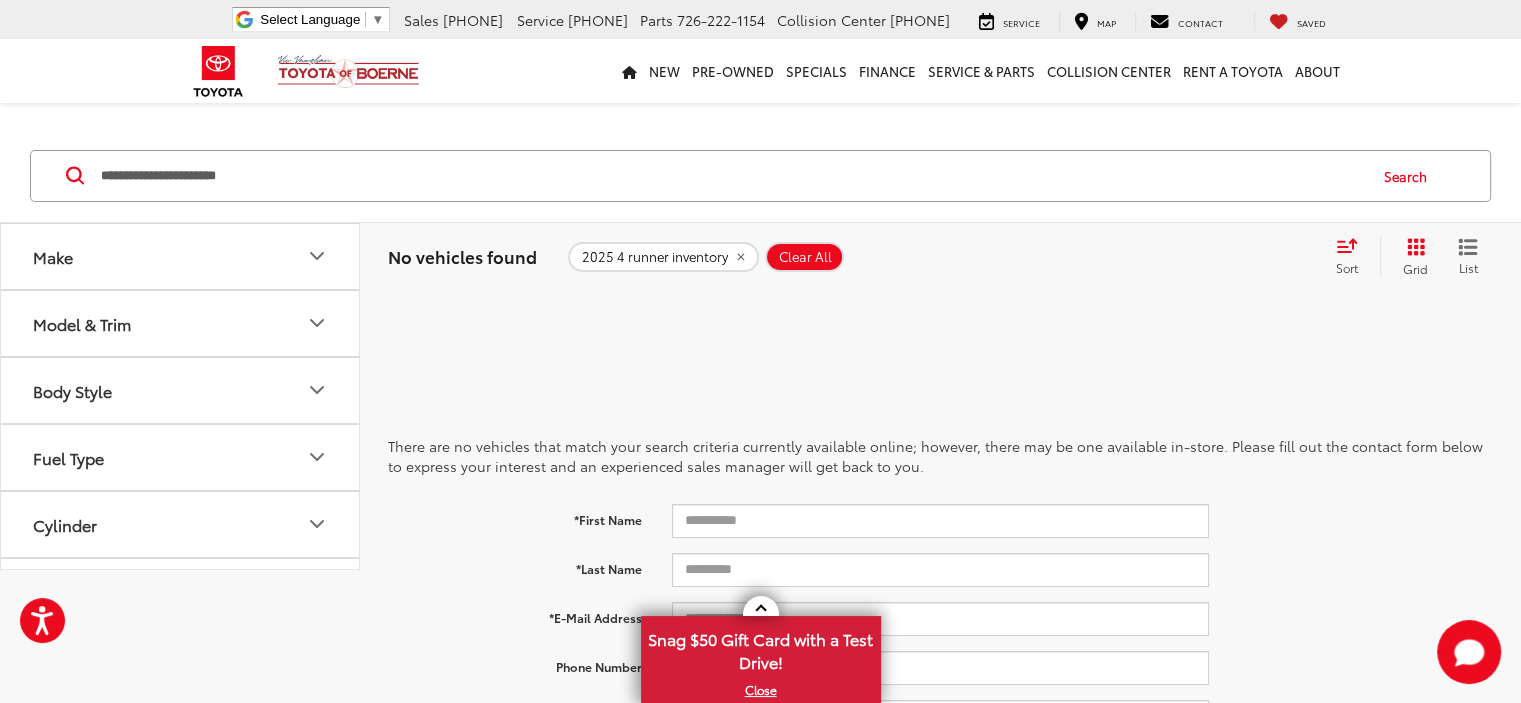 click 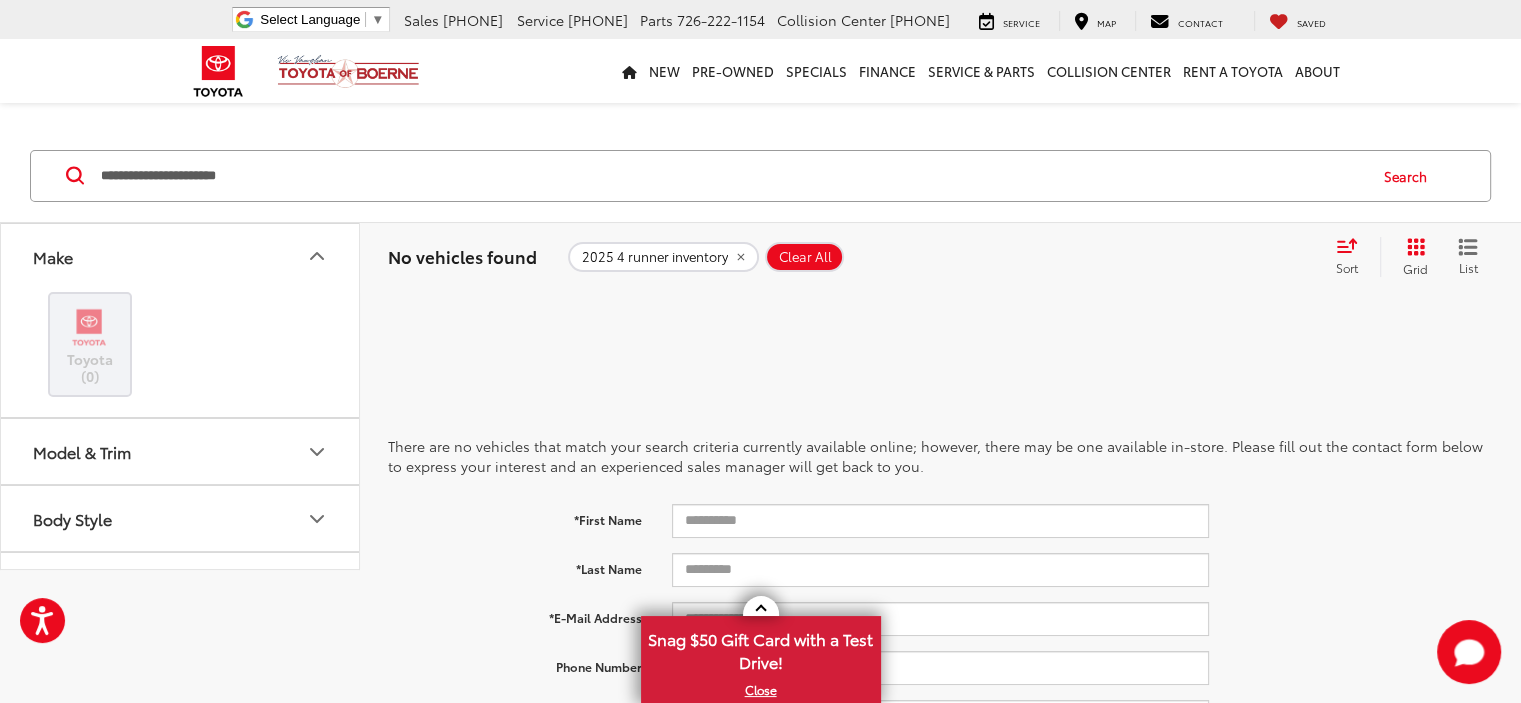 click 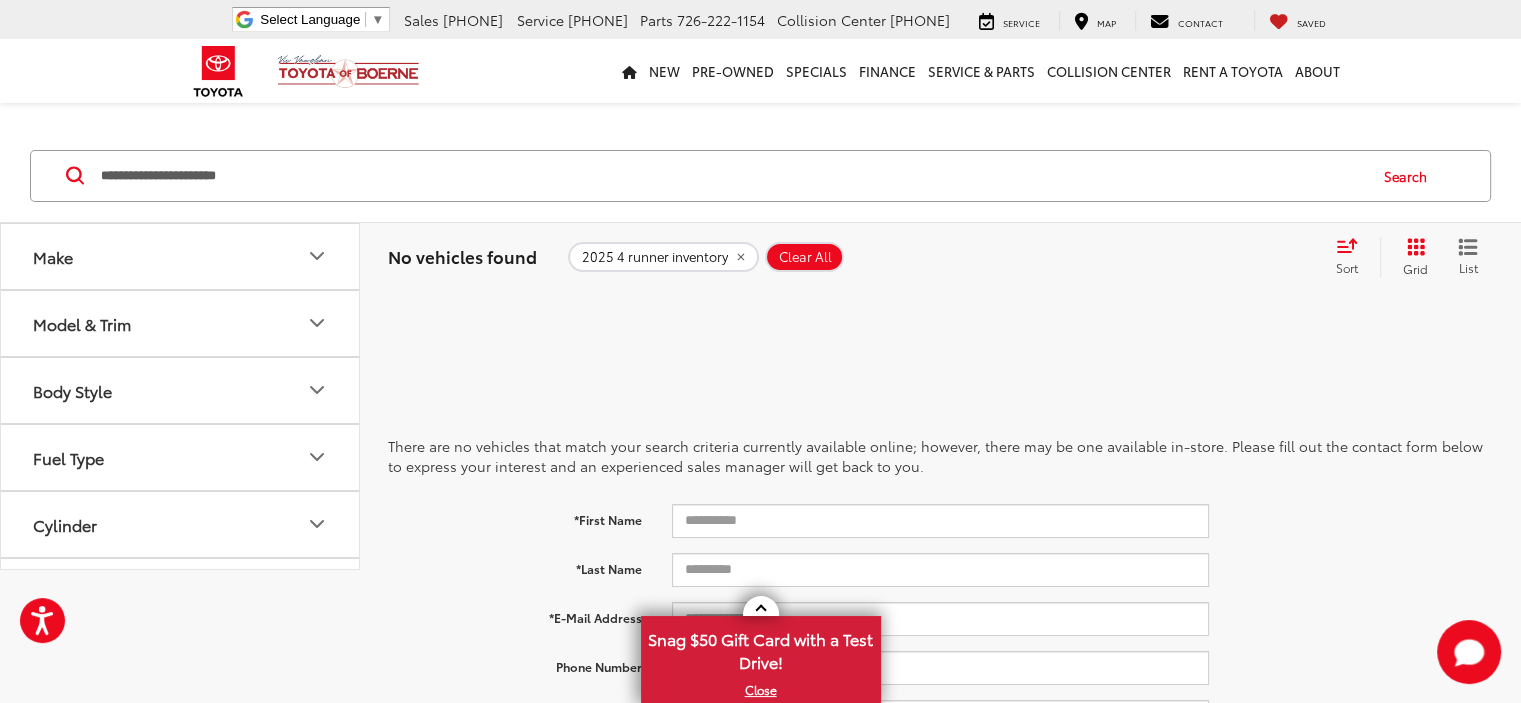 click 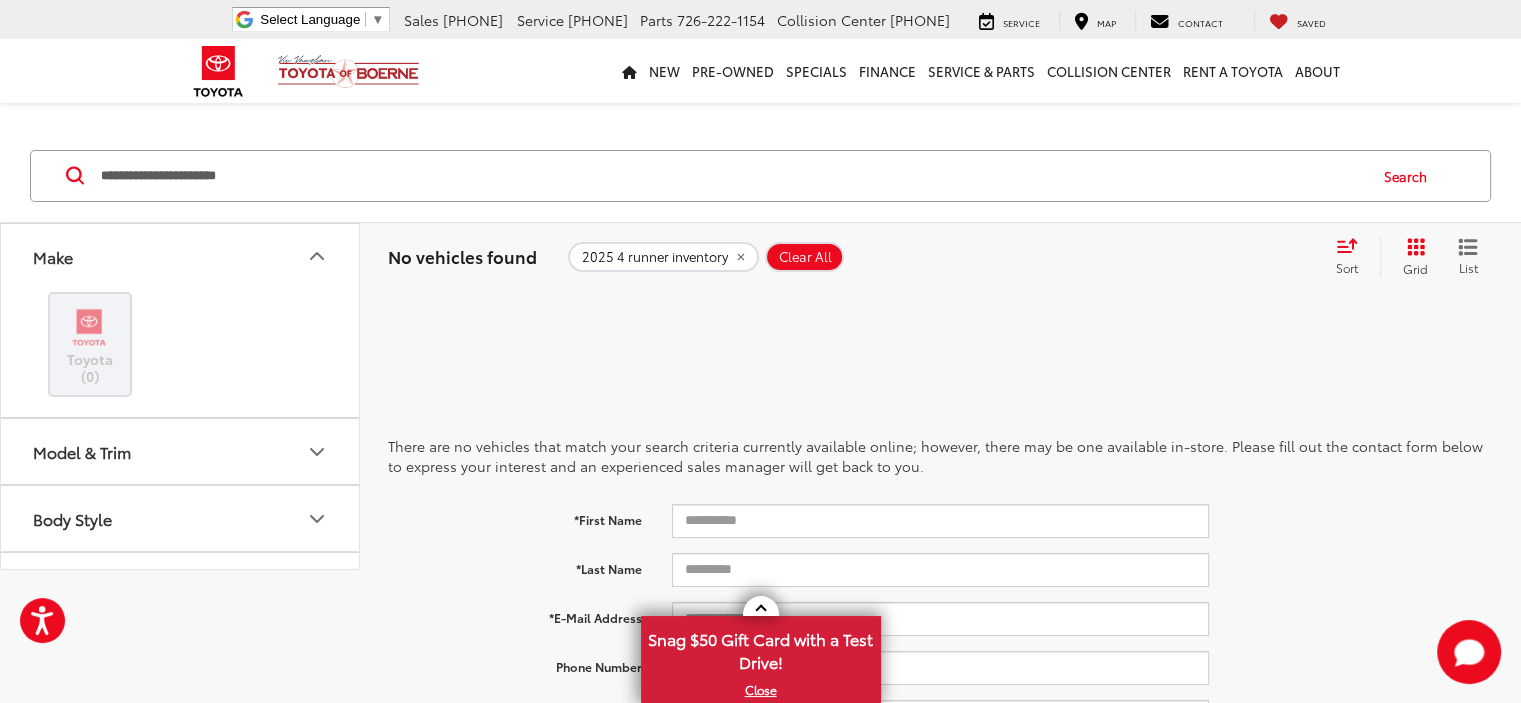 click on "Make" at bounding box center (53, 256) 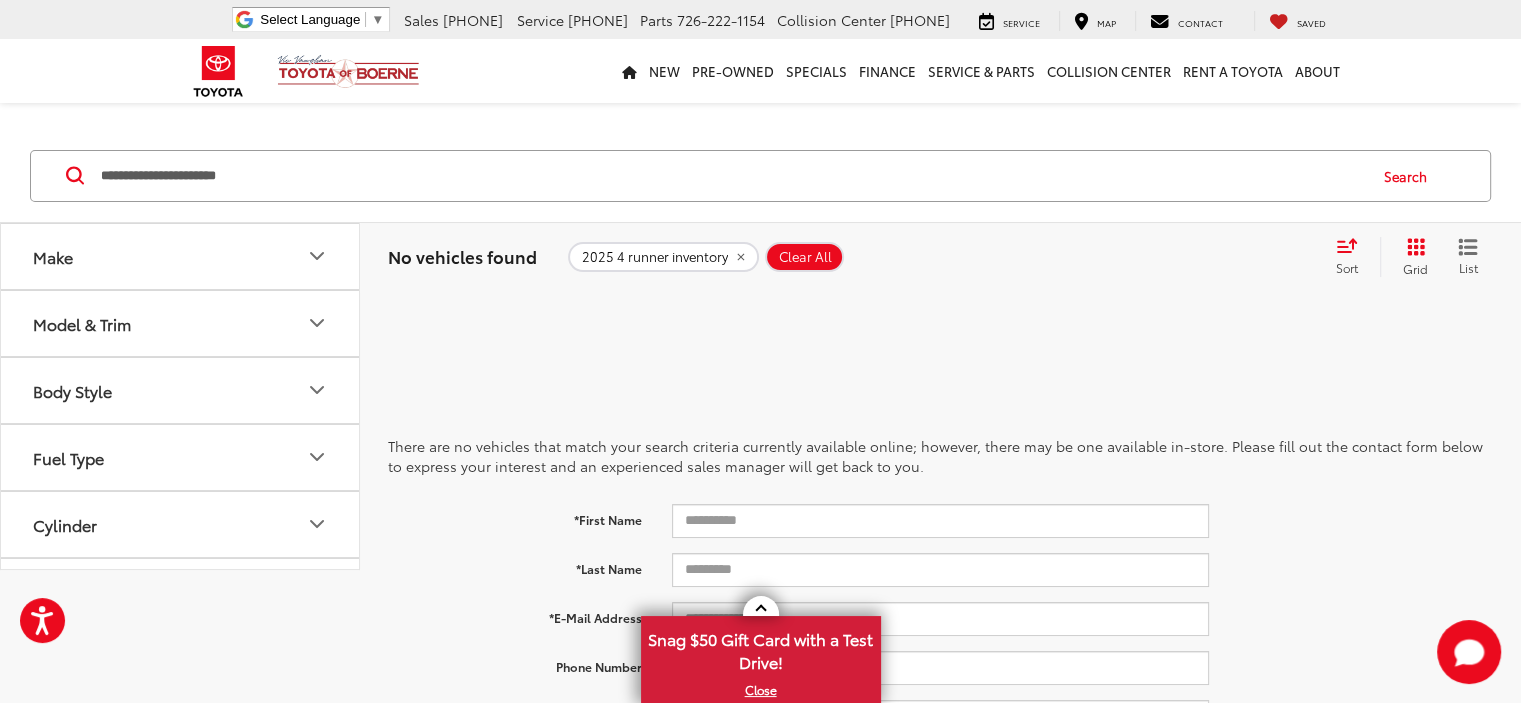 click 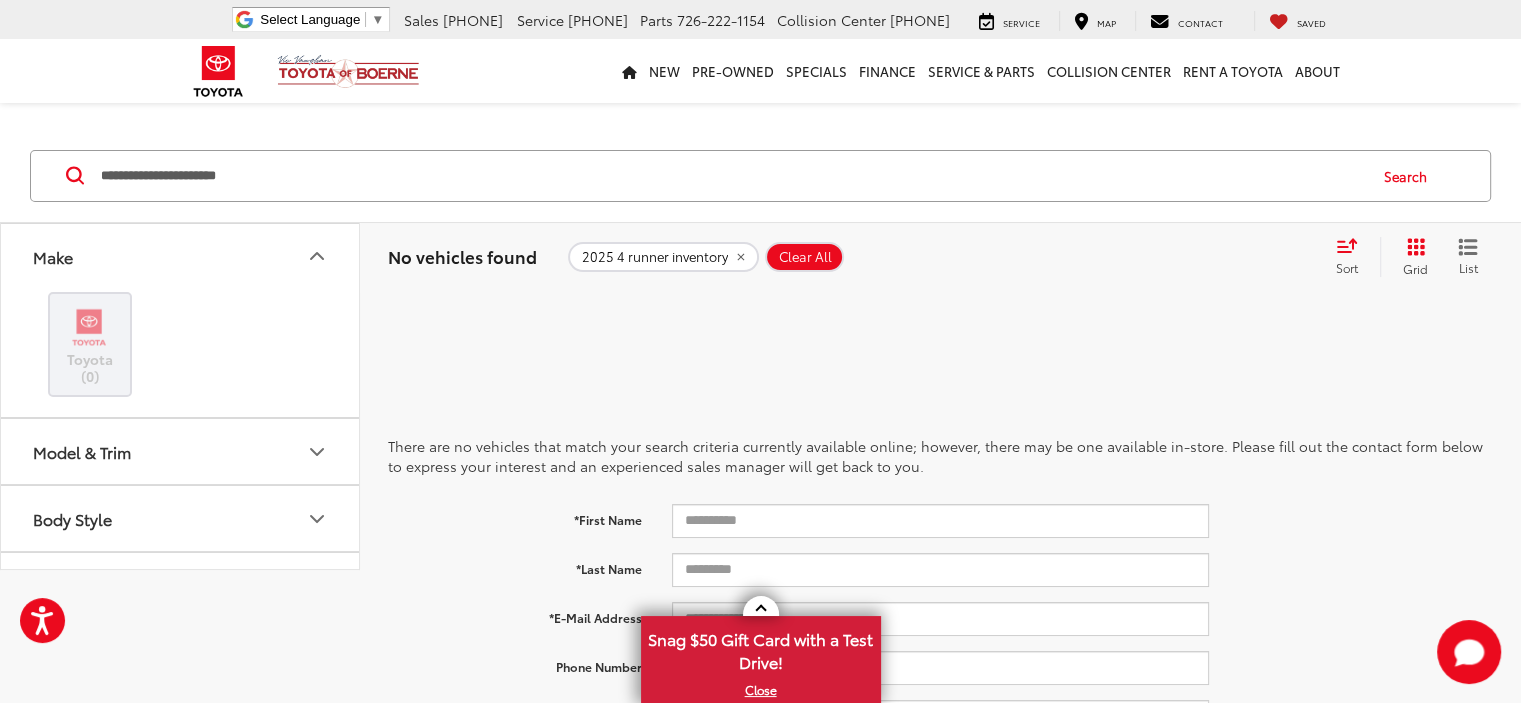 click on "Make" at bounding box center (181, 256) 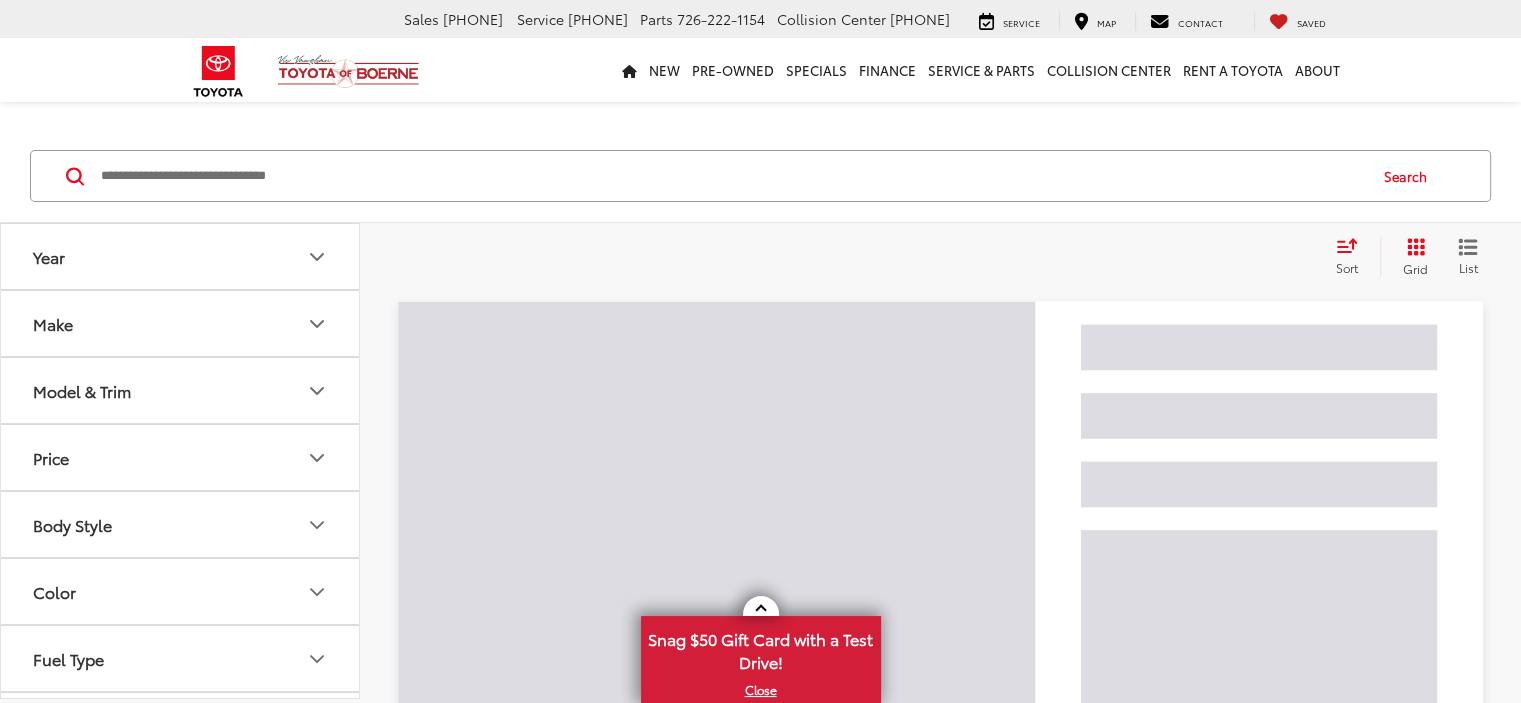 scroll, scrollTop: 152, scrollLeft: 0, axis: vertical 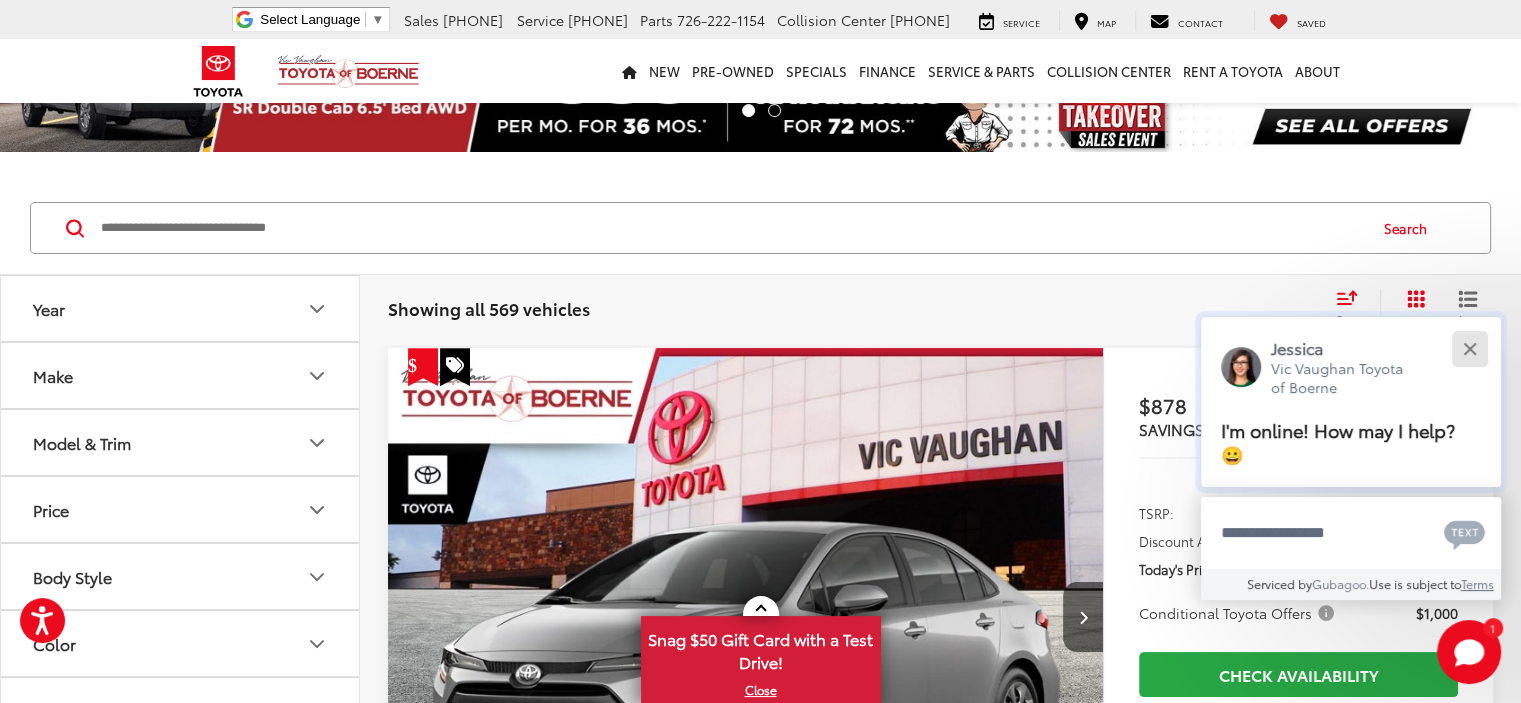 click at bounding box center [1469, 348] 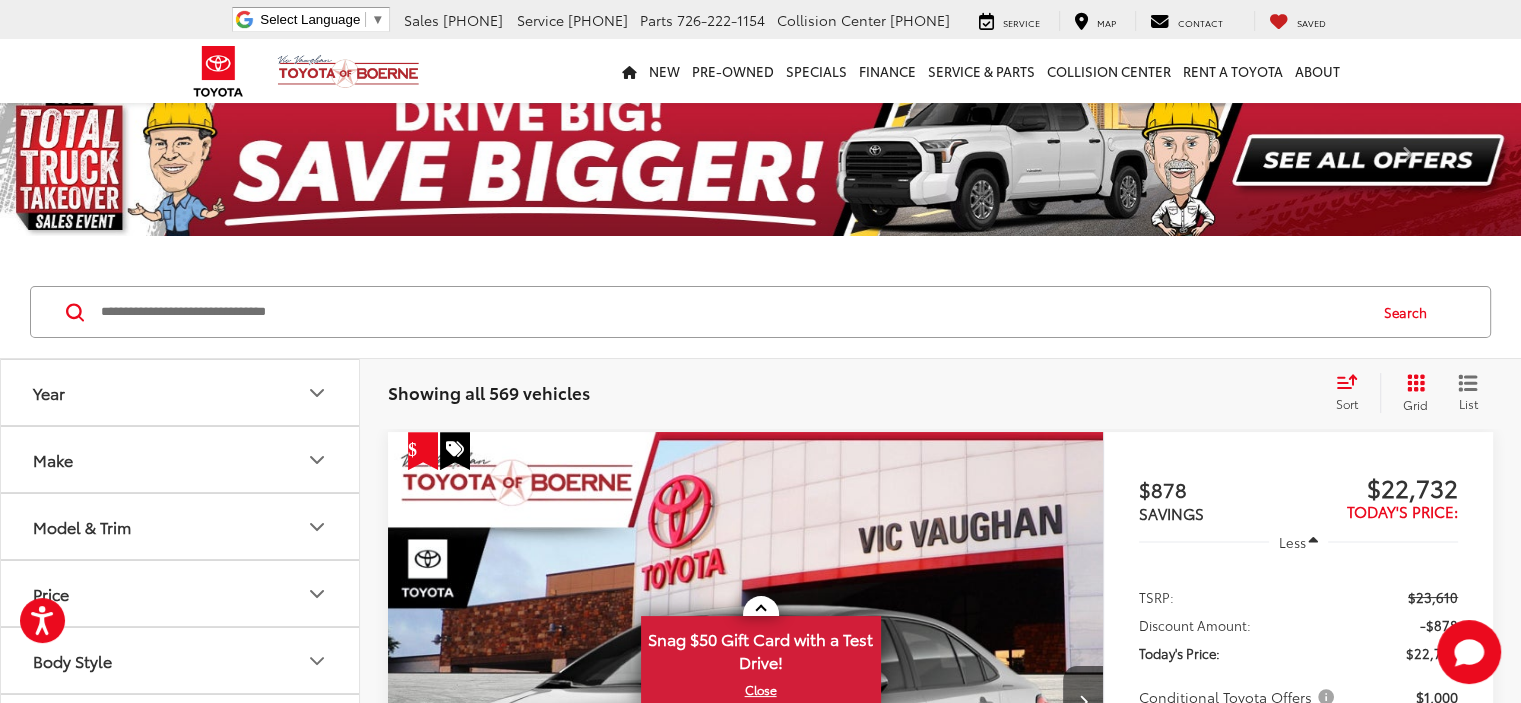 scroll, scrollTop: 0, scrollLeft: 0, axis: both 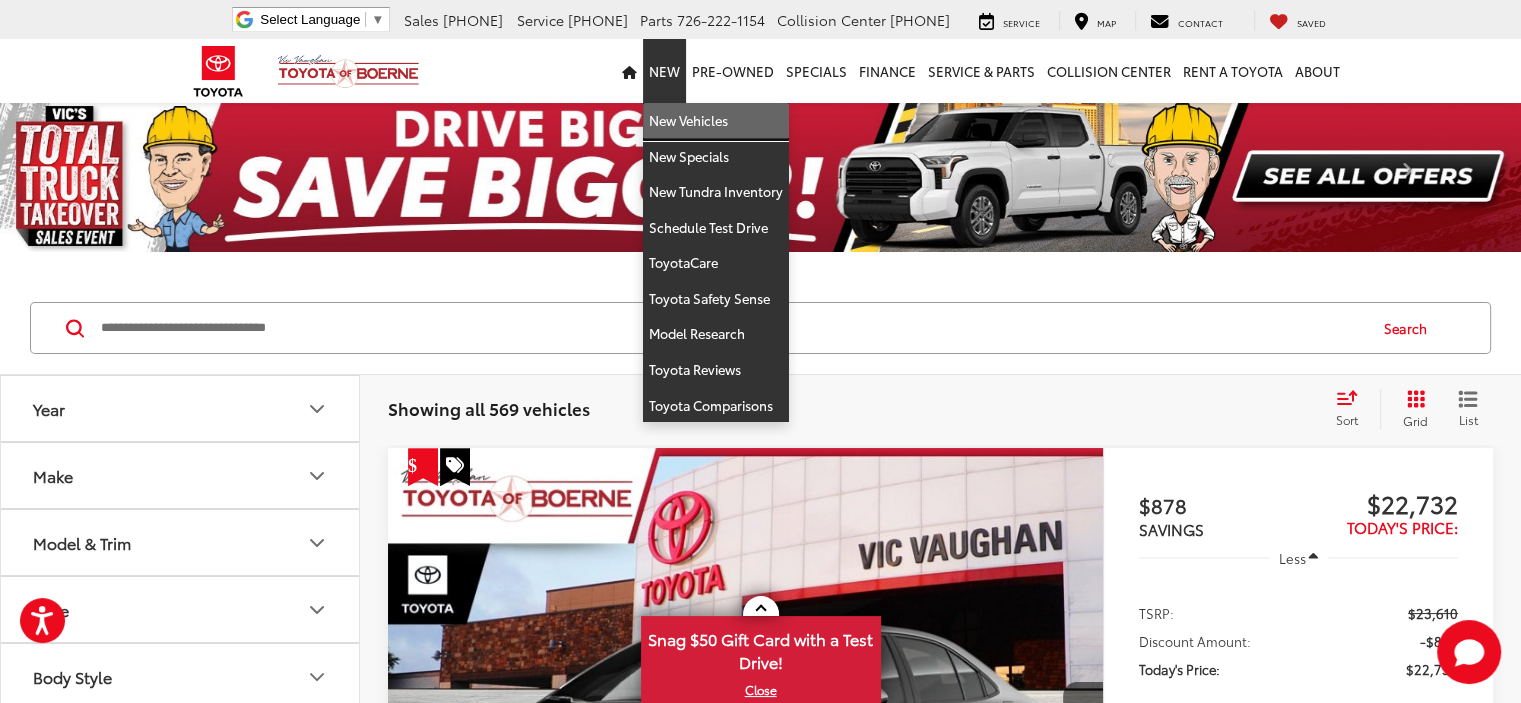 click on "New Vehicles" at bounding box center [716, 121] 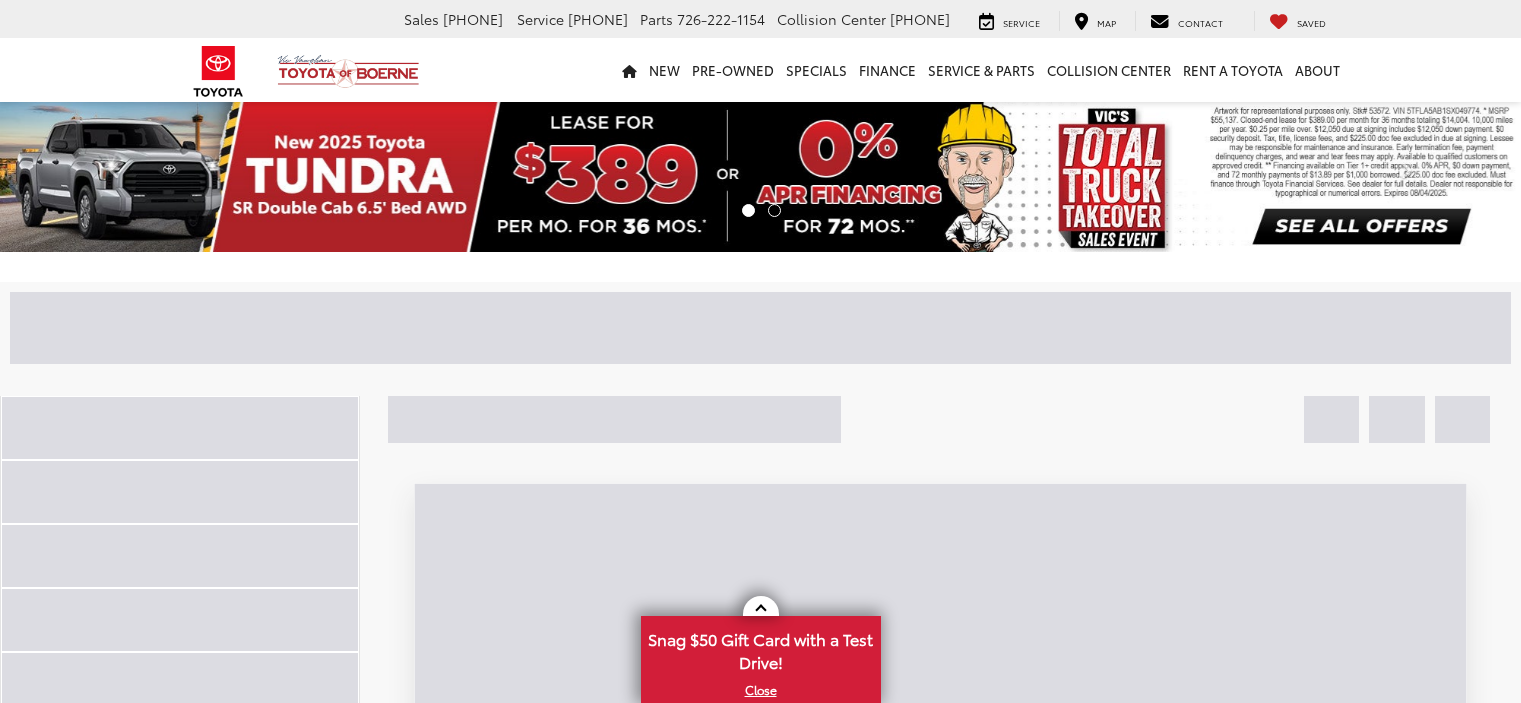 scroll, scrollTop: 0, scrollLeft: 0, axis: both 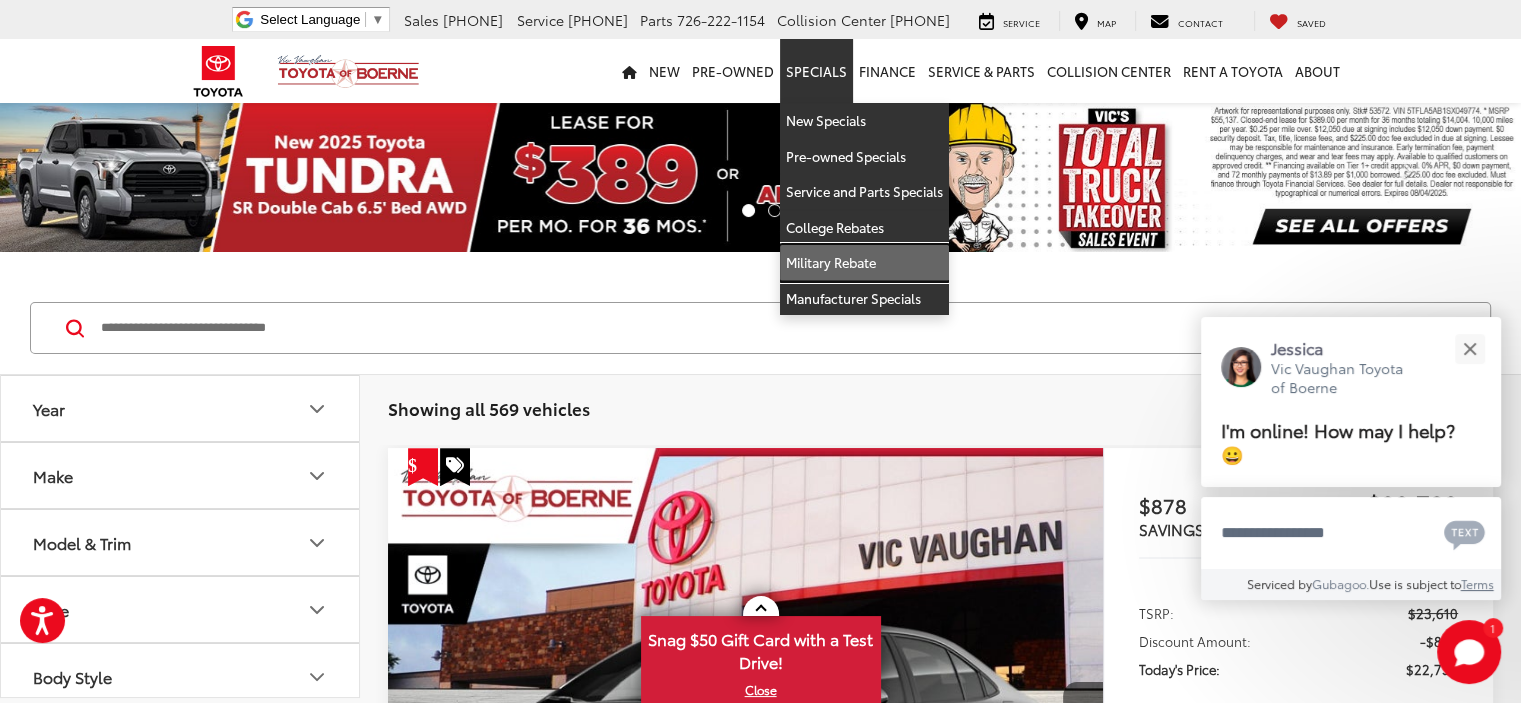 click on "Military Rebate" at bounding box center (864, 263) 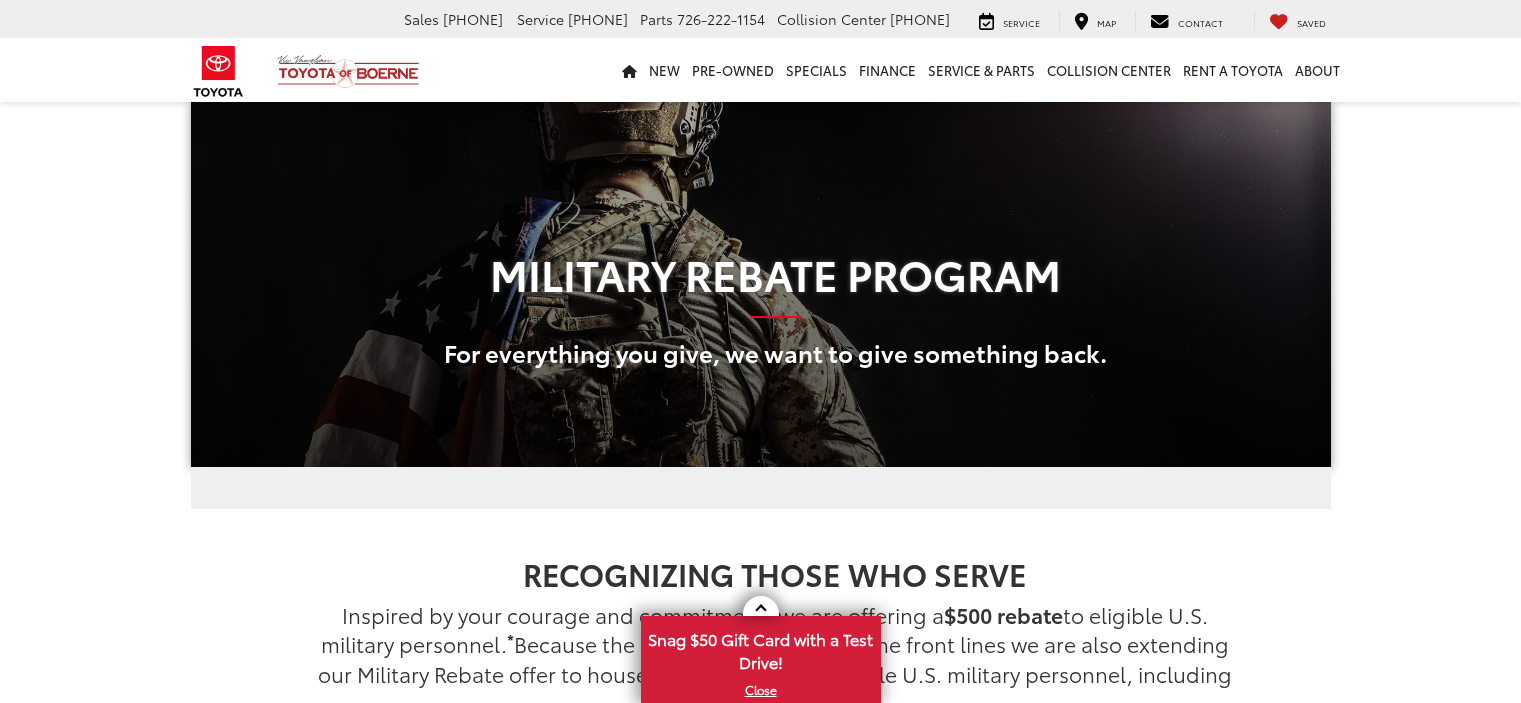 scroll, scrollTop: 0, scrollLeft: 0, axis: both 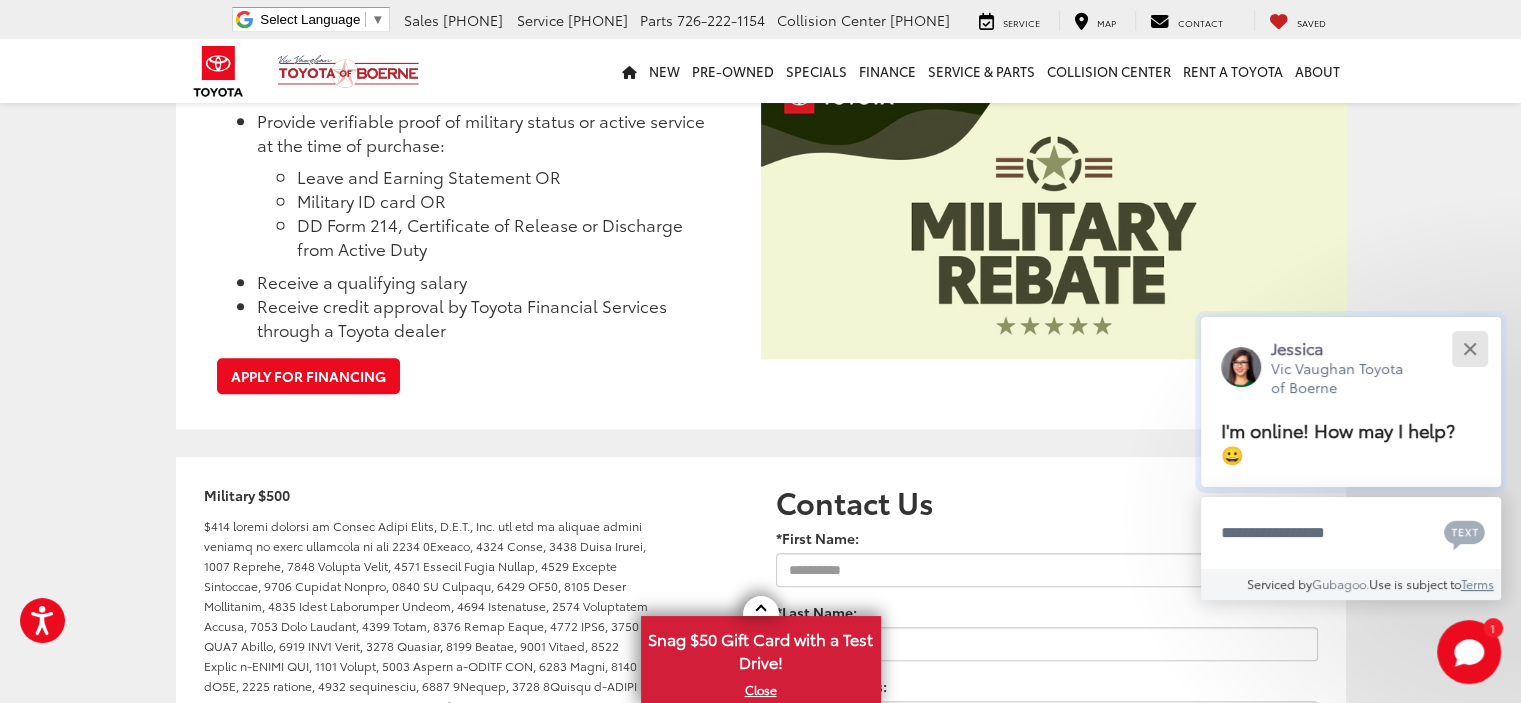 click at bounding box center (1469, 348) 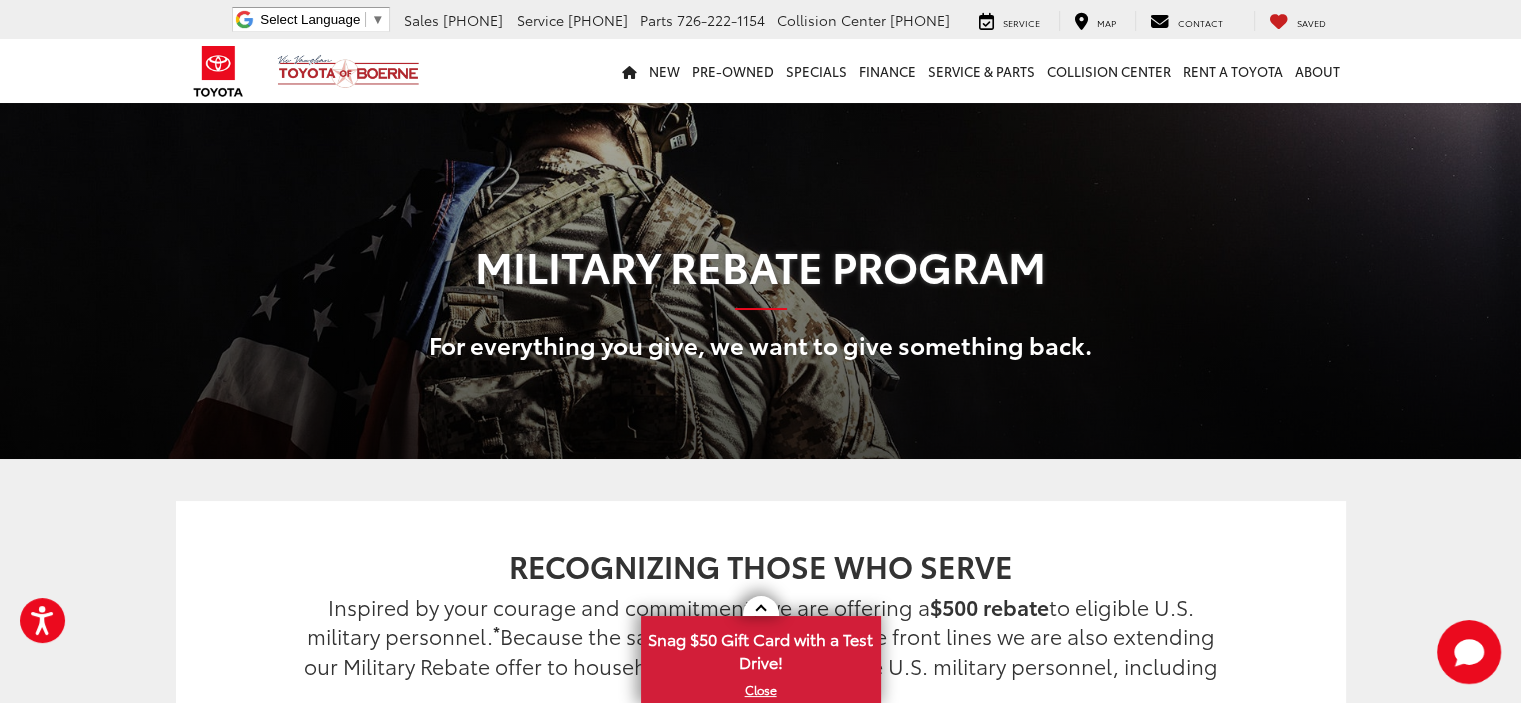 scroll, scrollTop: 0, scrollLeft: 0, axis: both 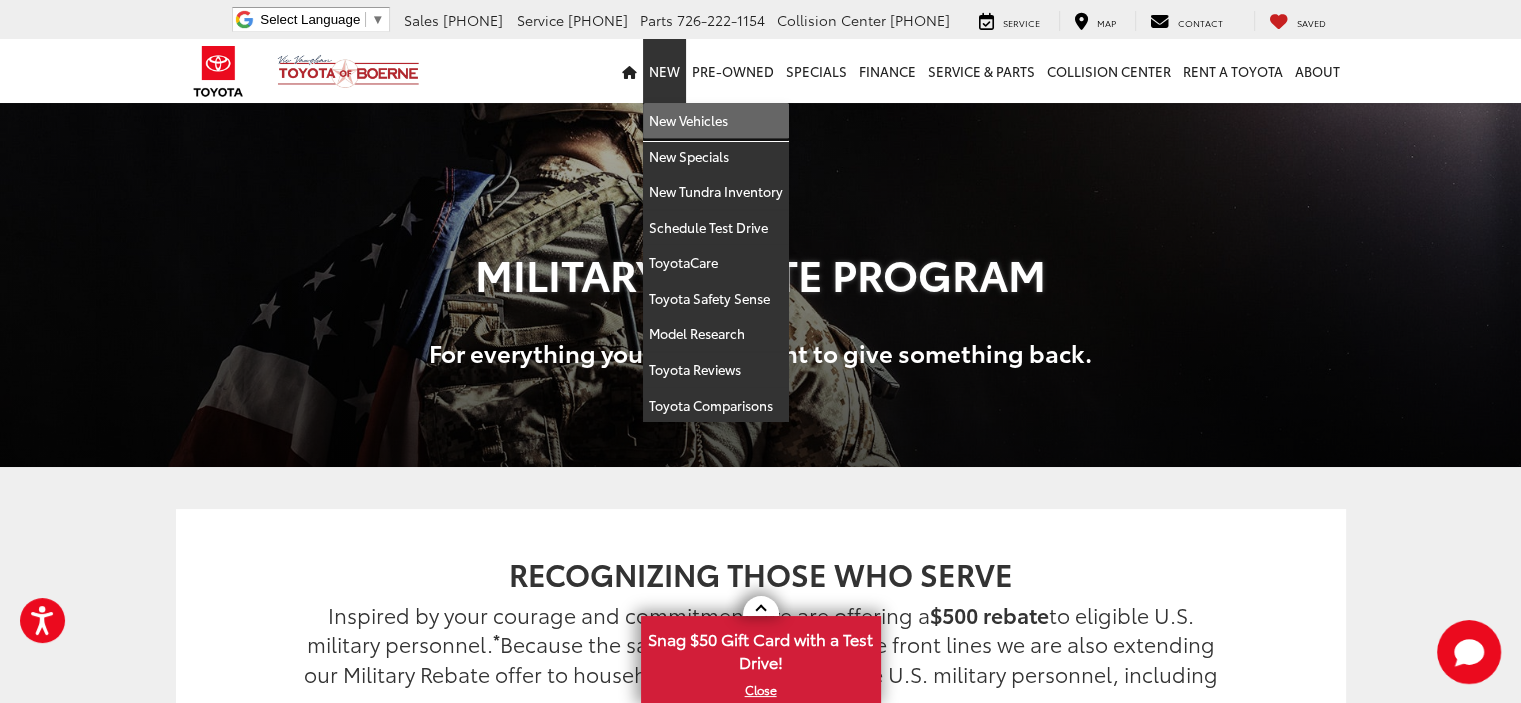 click on "New Vehicles" at bounding box center (716, 121) 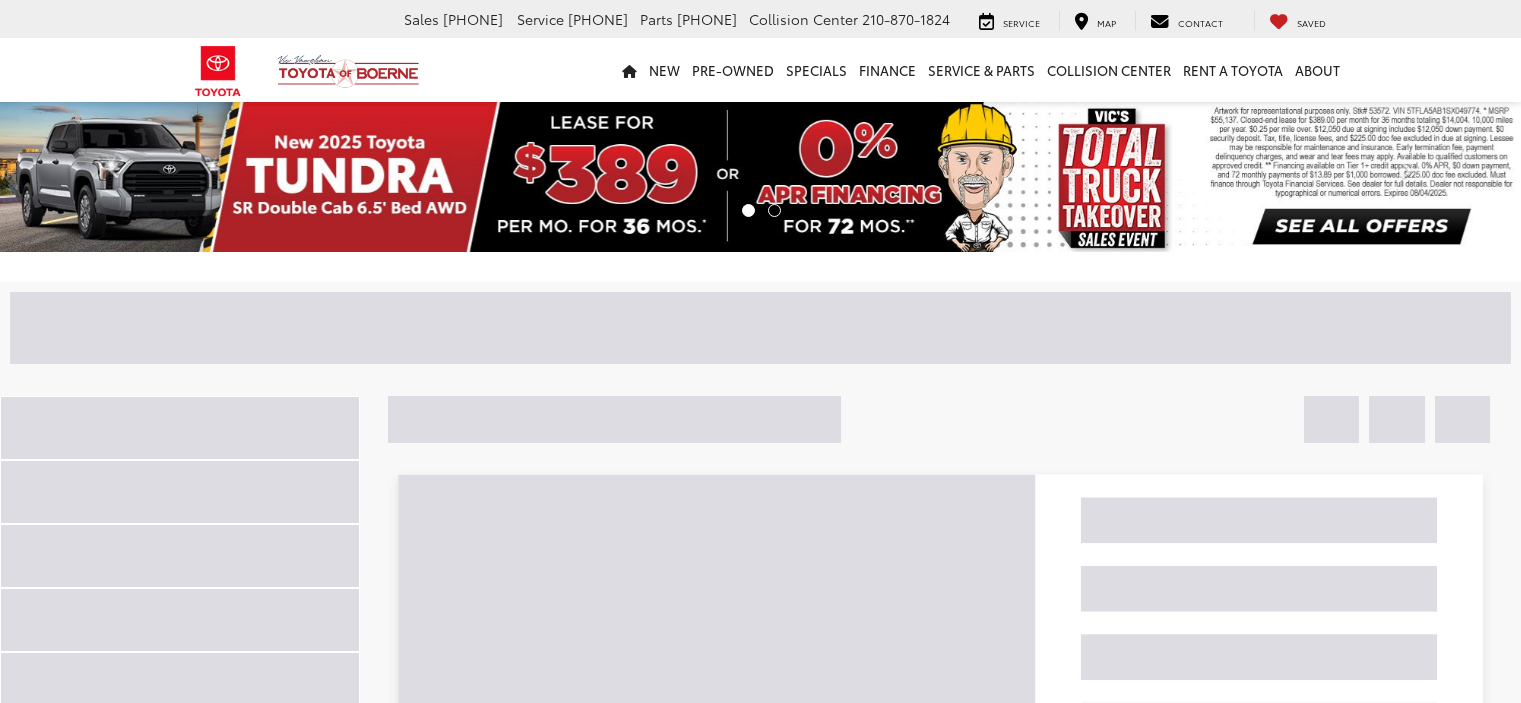 scroll, scrollTop: 0, scrollLeft: 0, axis: both 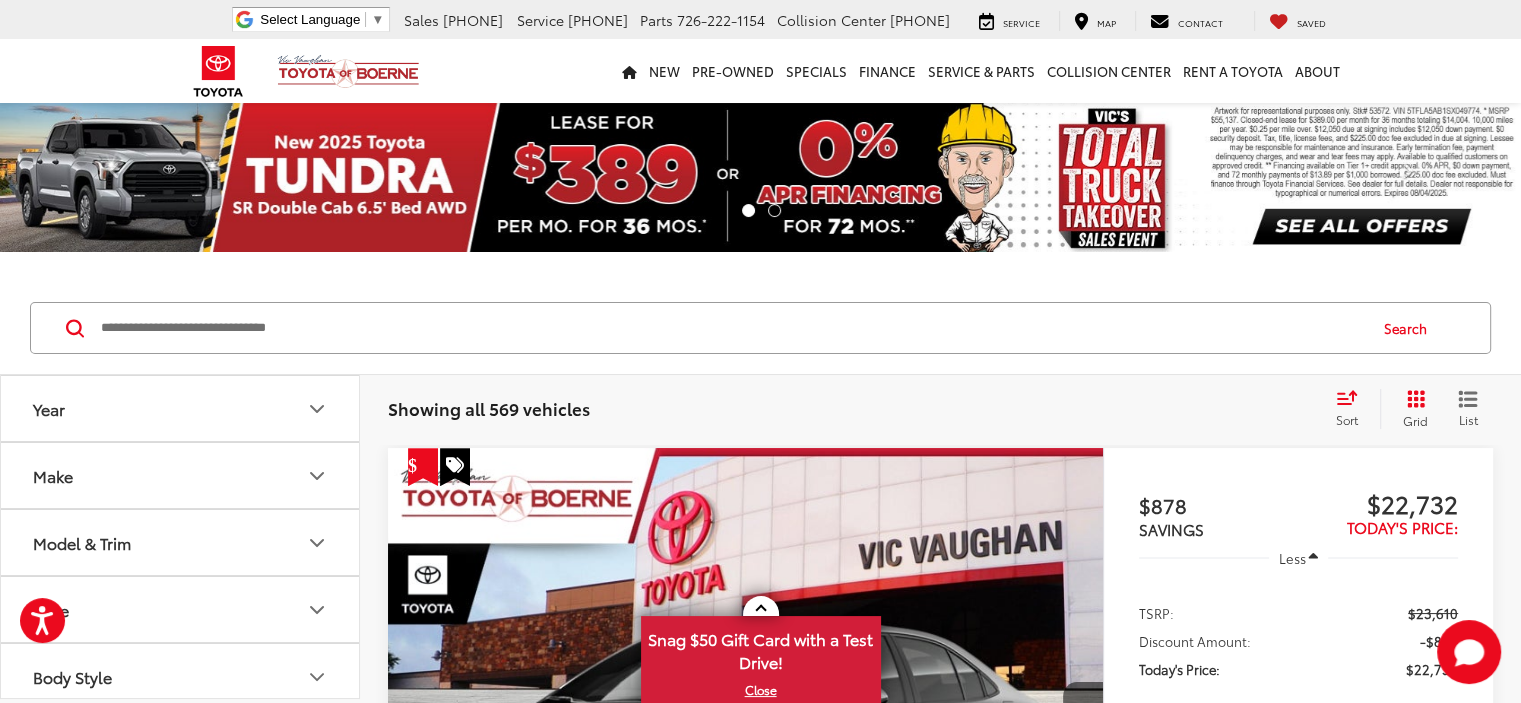 click at bounding box center [732, 328] 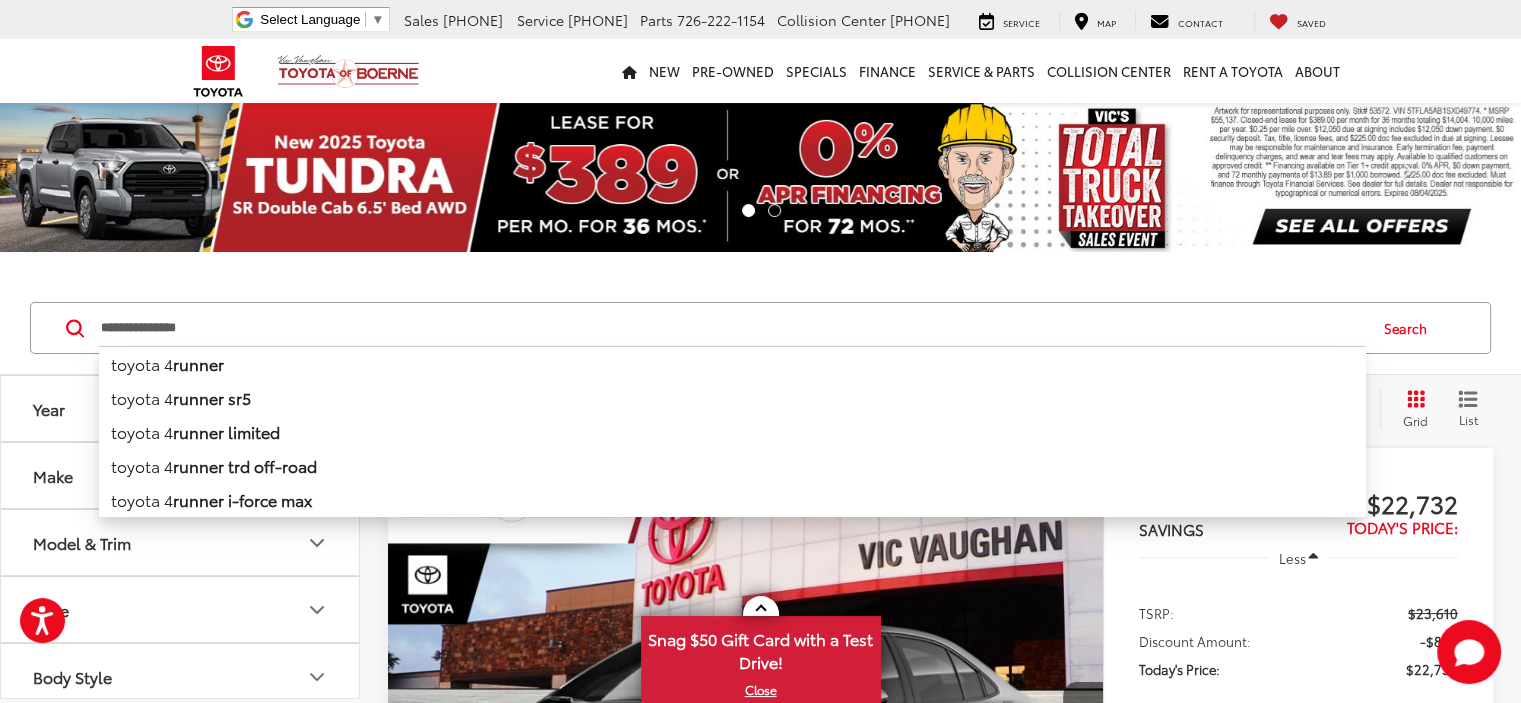 type on "**********" 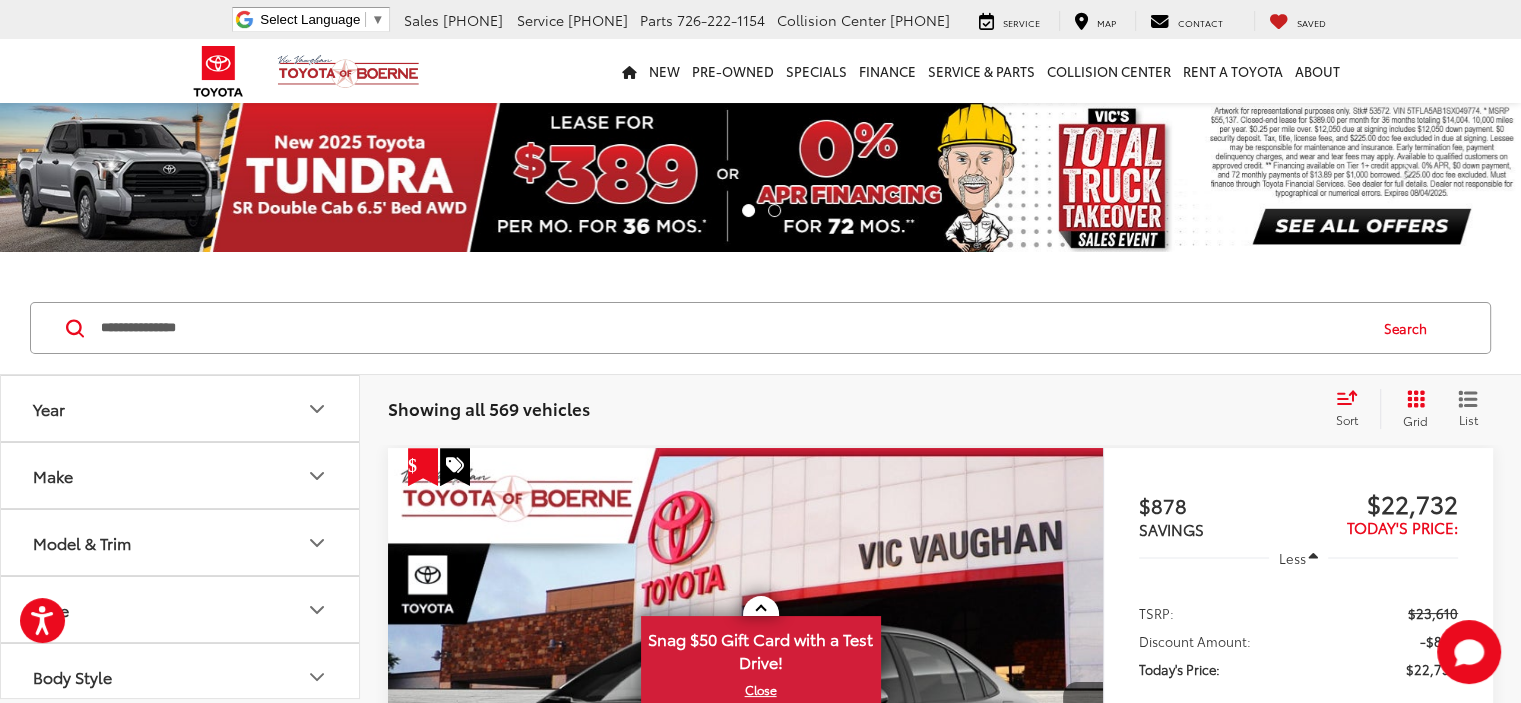 click on "Search" at bounding box center [1410, 328] 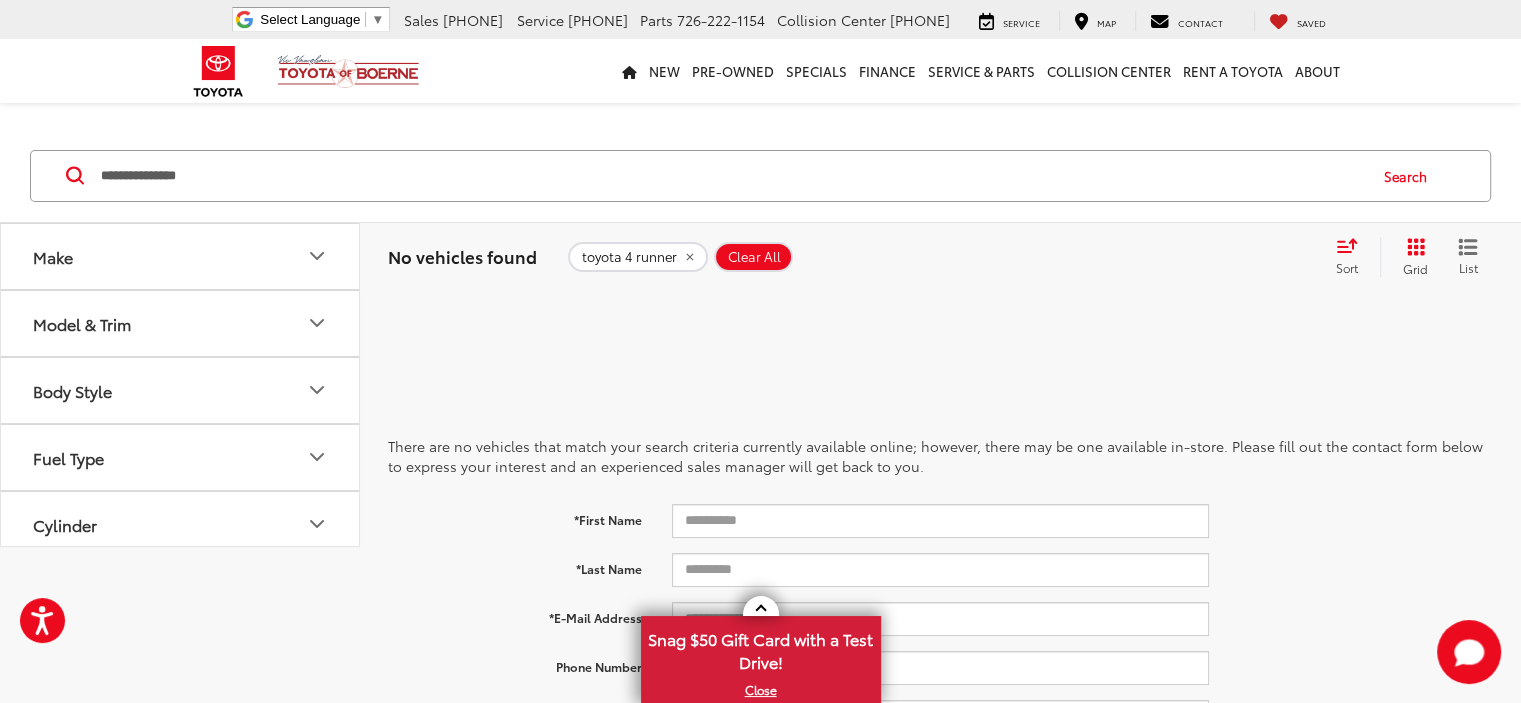 click 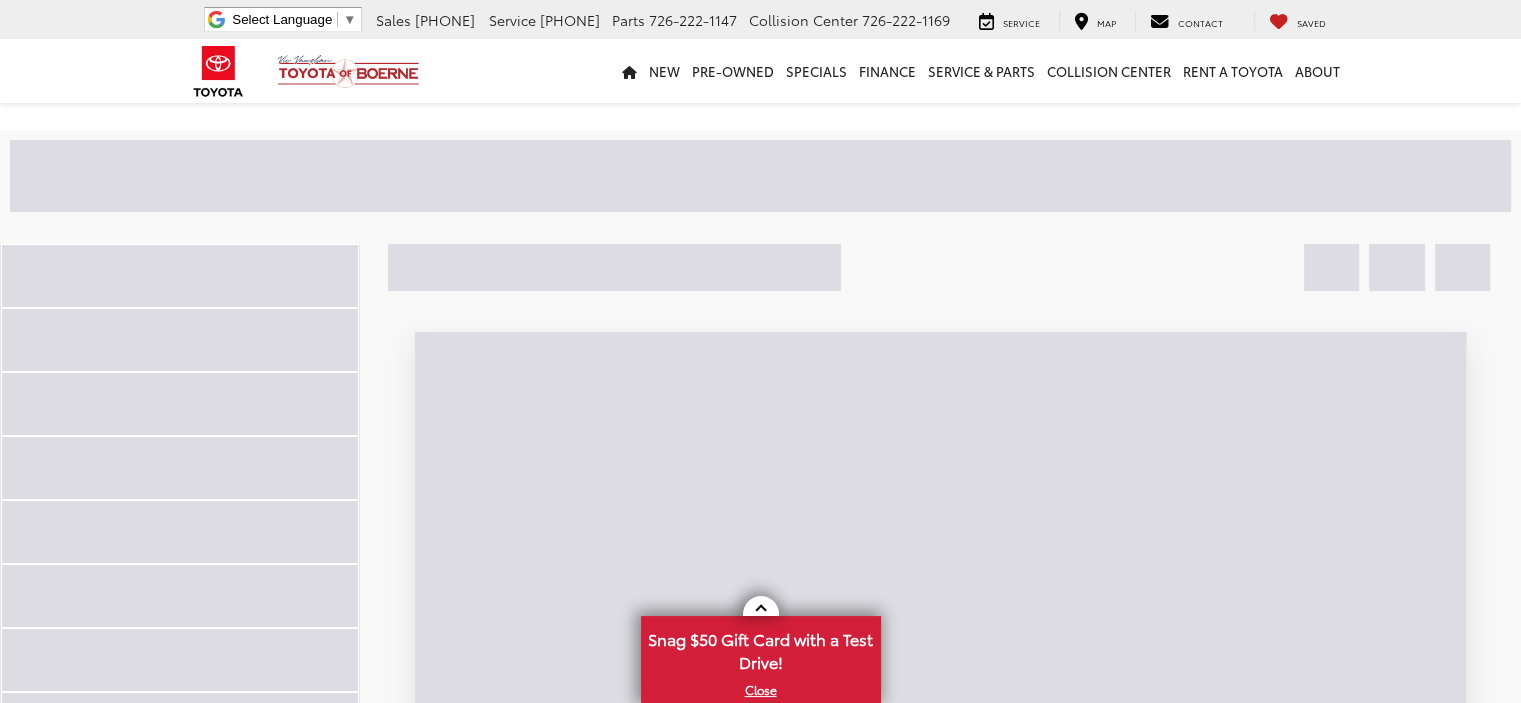 scroll, scrollTop: 152, scrollLeft: 0, axis: vertical 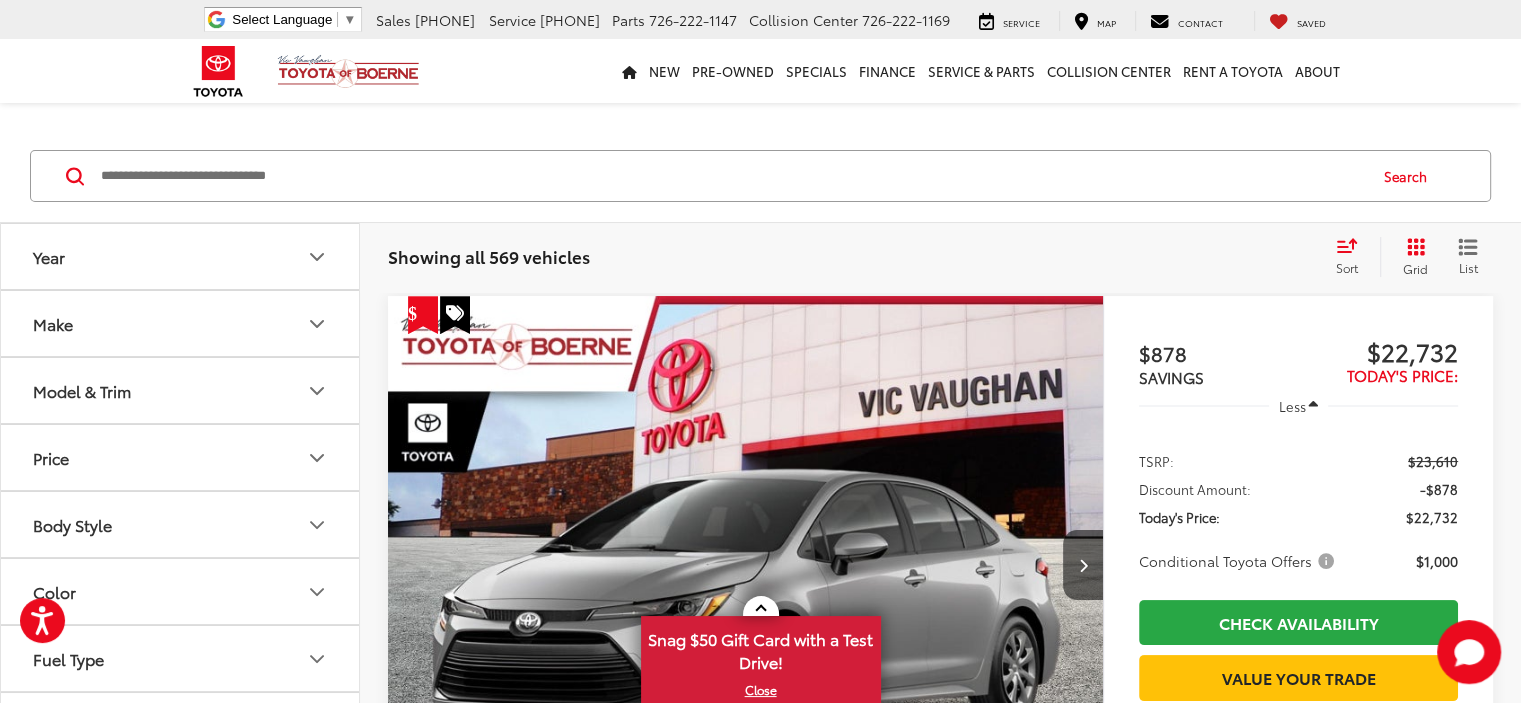click at bounding box center [732, 176] 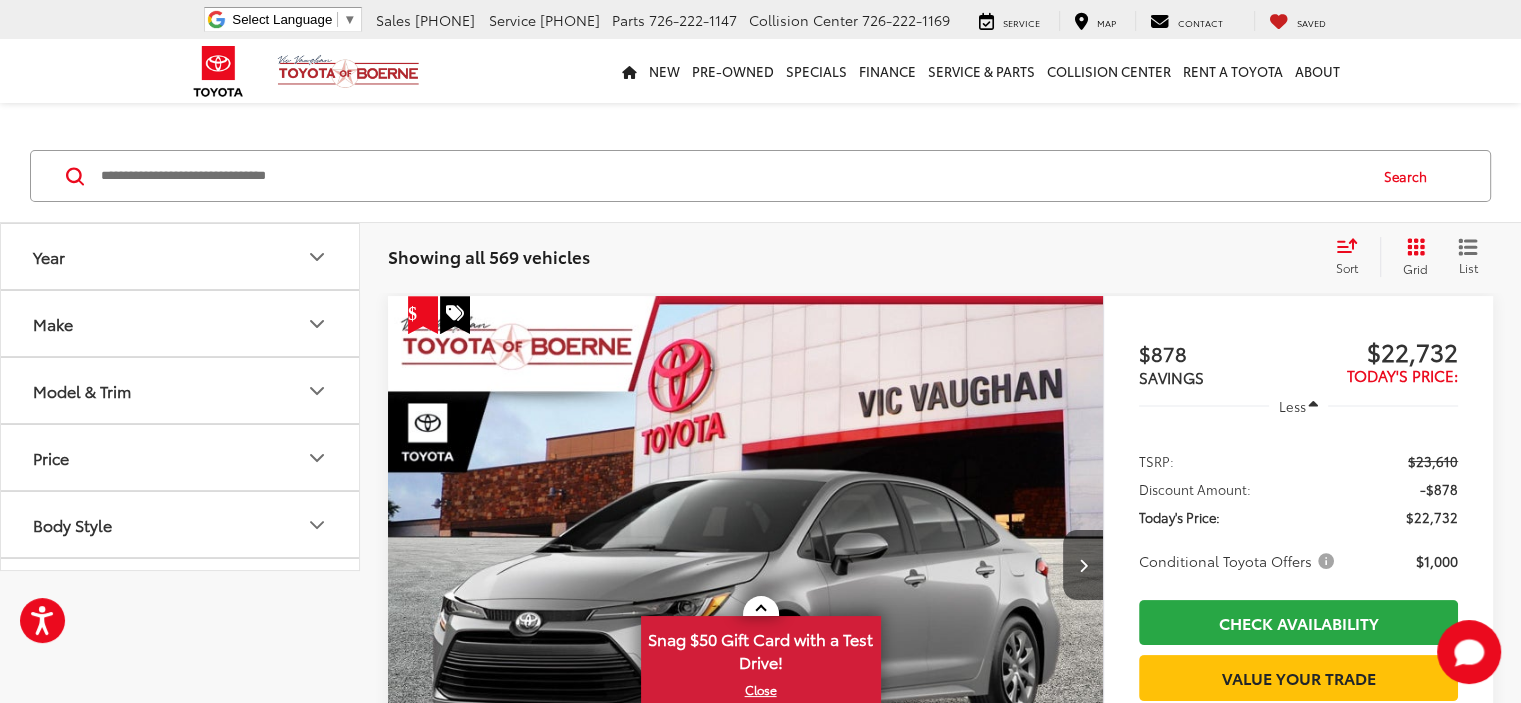 scroll, scrollTop: 0, scrollLeft: 0, axis: both 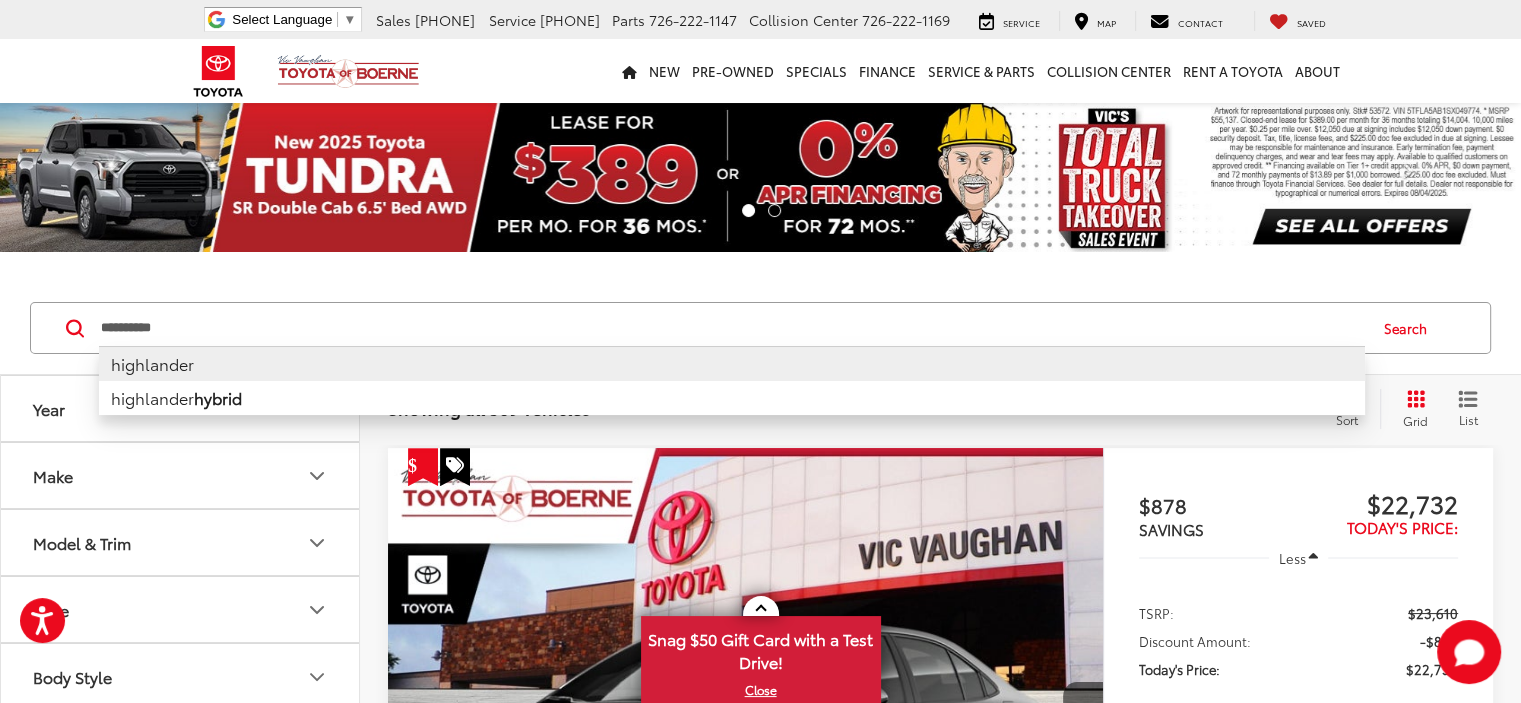 type on "**********" 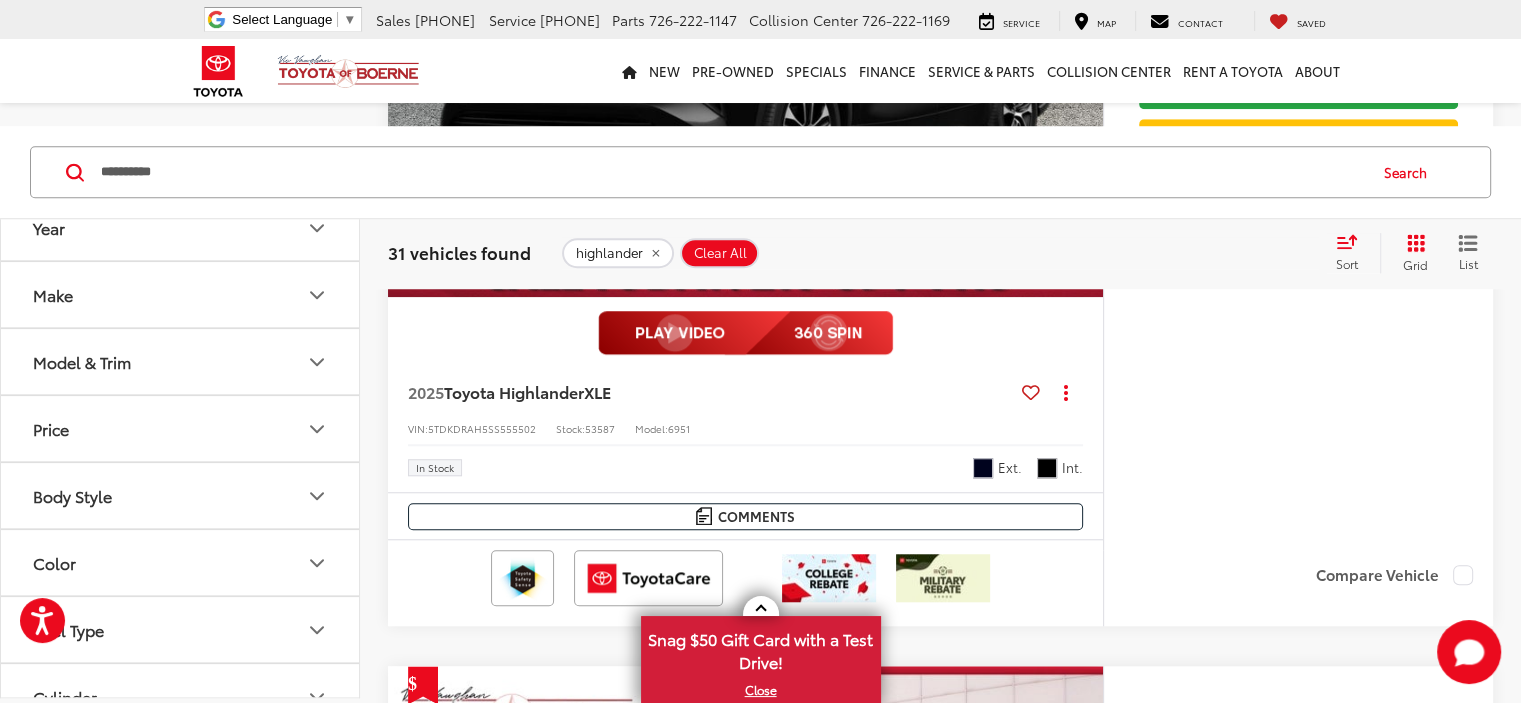 scroll, scrollTop: 1600, scrollLeft: 0, axis: vertical 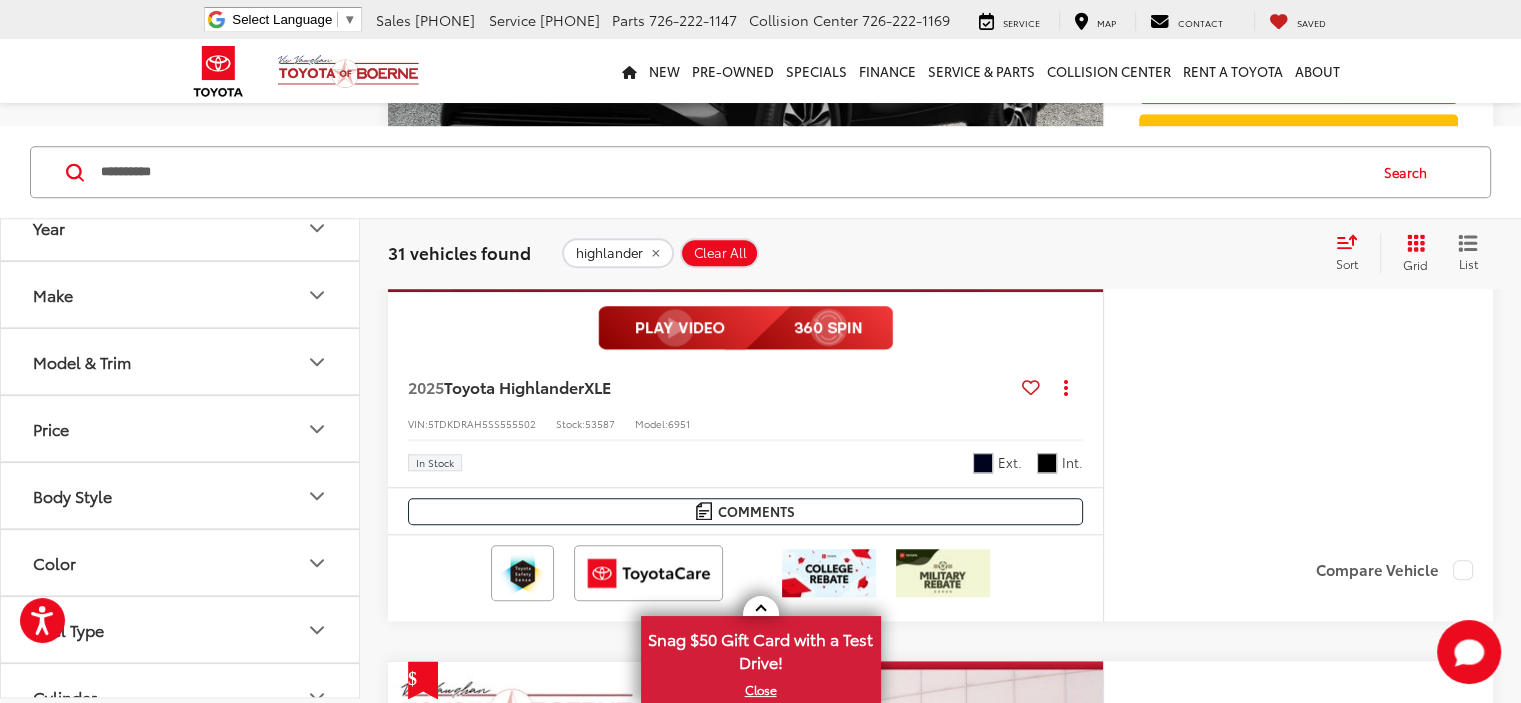 click at bounding box center [746, 930] 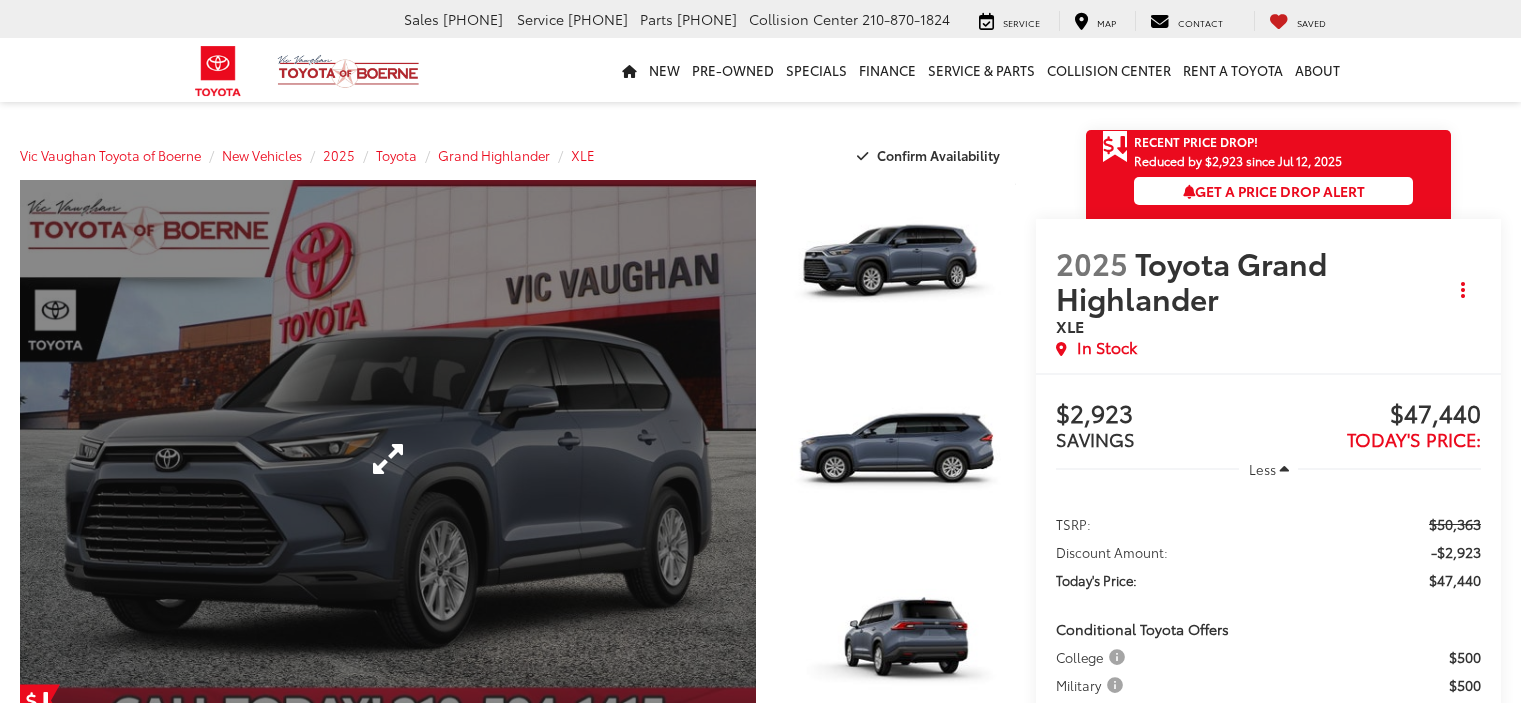 scroll, scrollTop: 0, scrollLeft: 0, axis: both 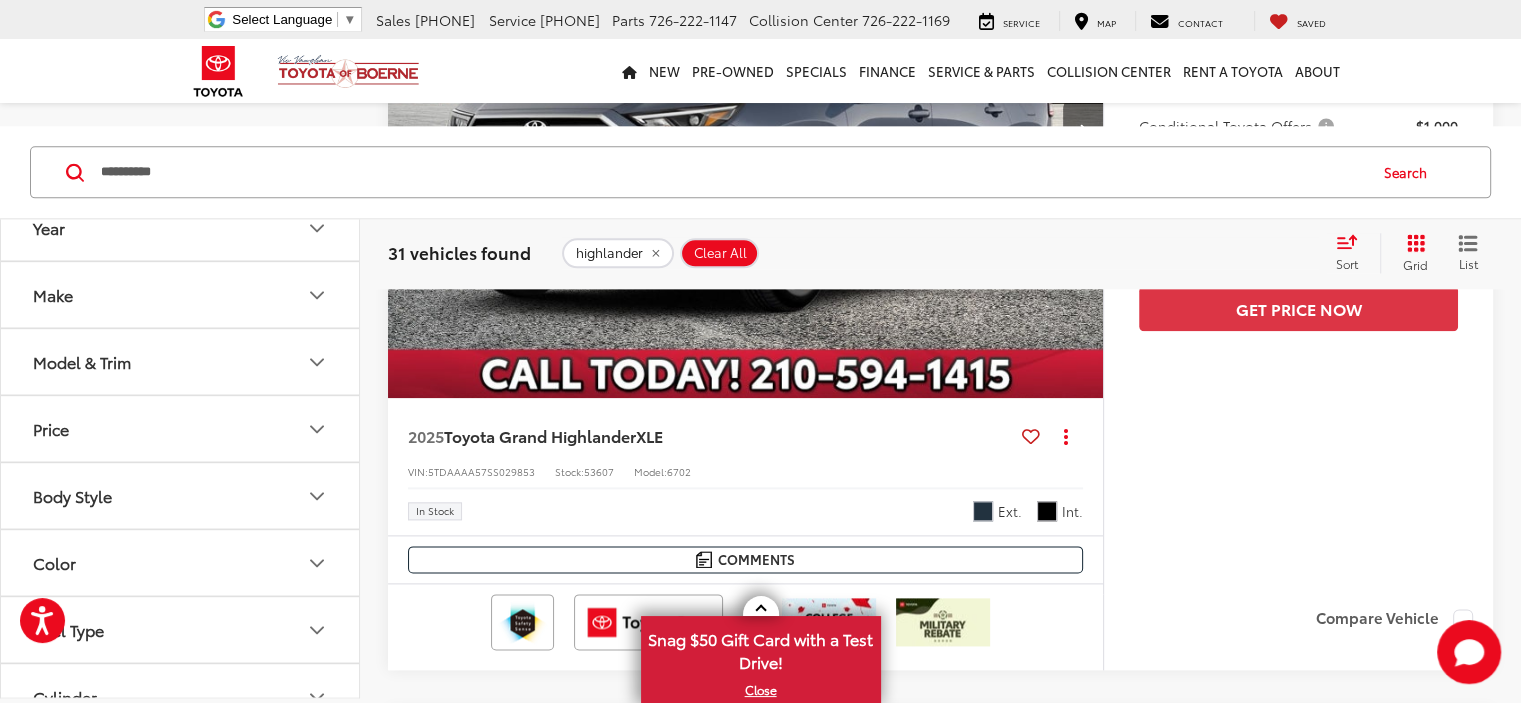 click at bounding box center [746, 979] 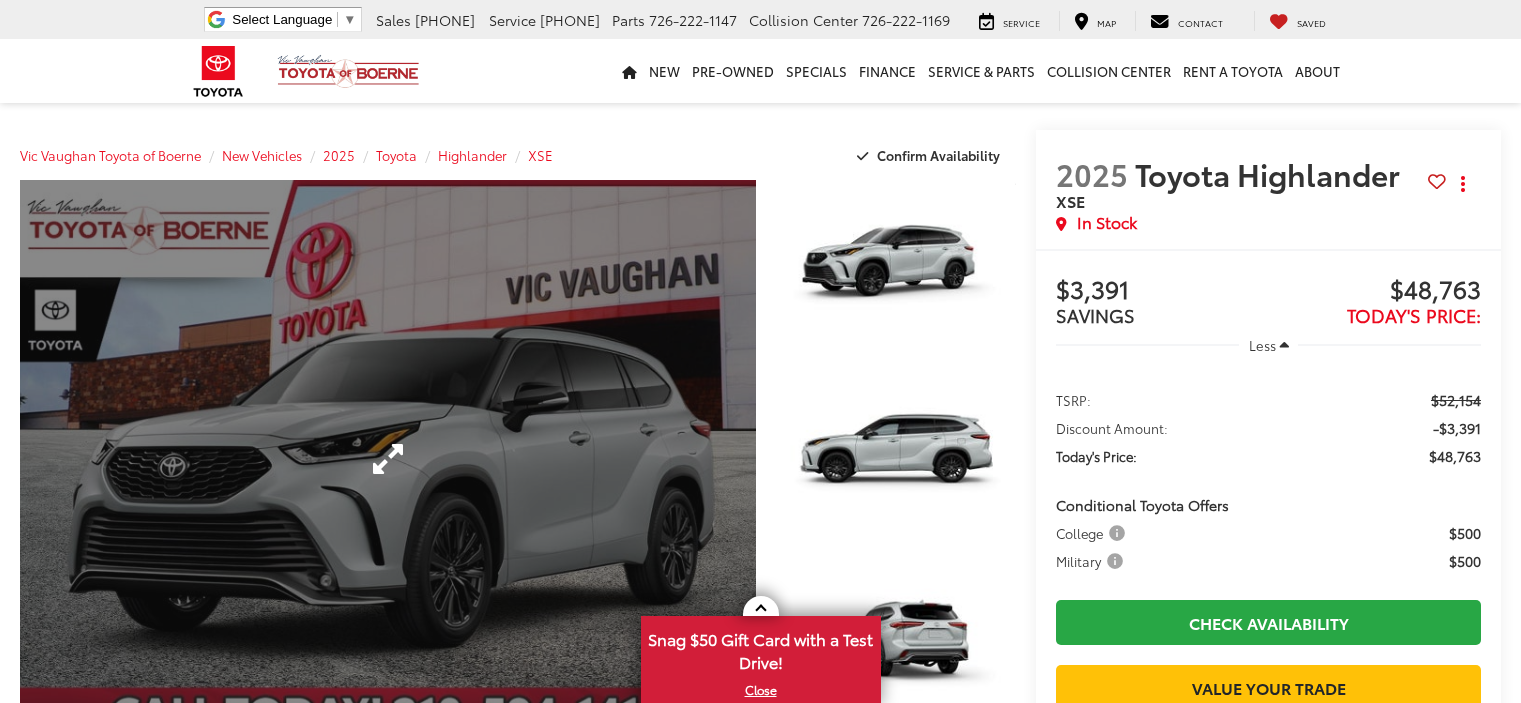 scroll, scrollTop: 0, scrollLeft: 0, axis: both 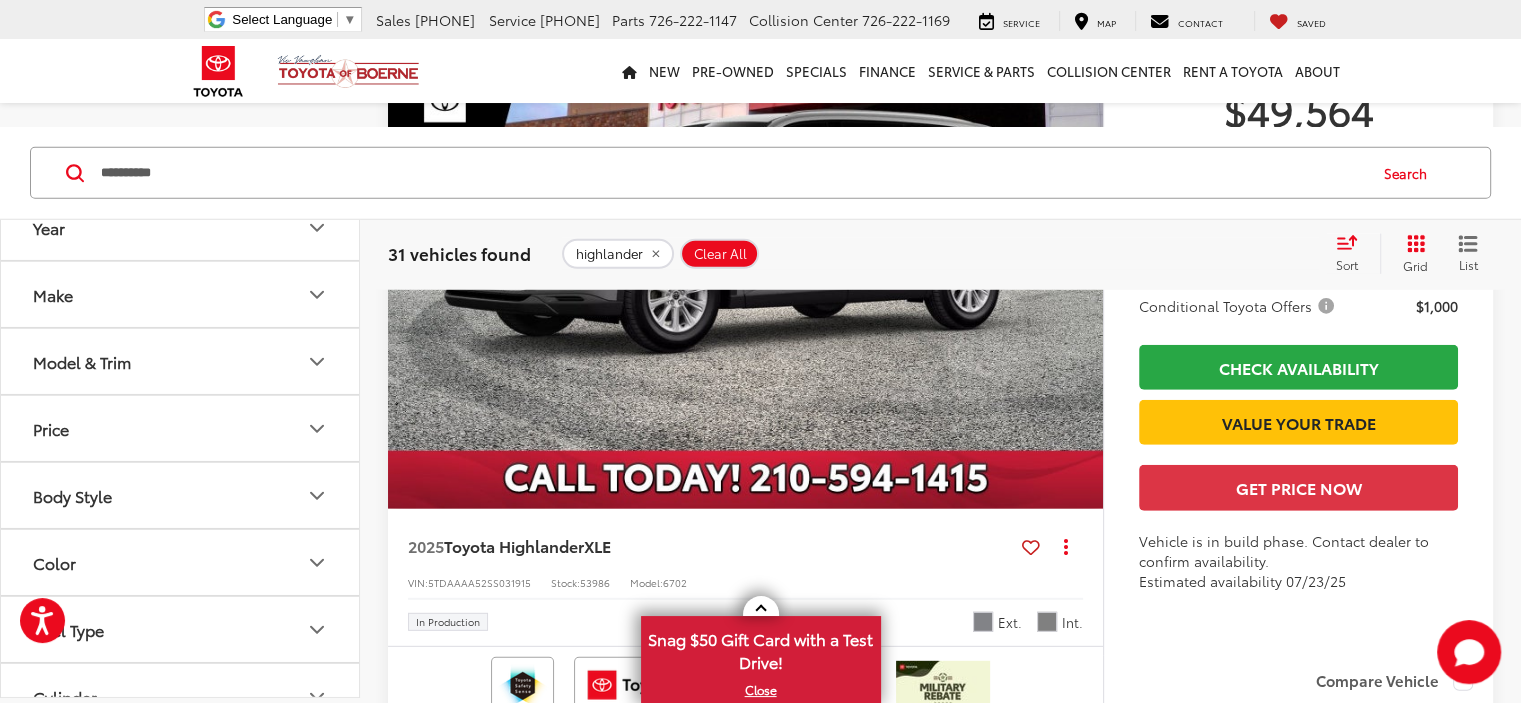 click at bounding box center [746, 1042] 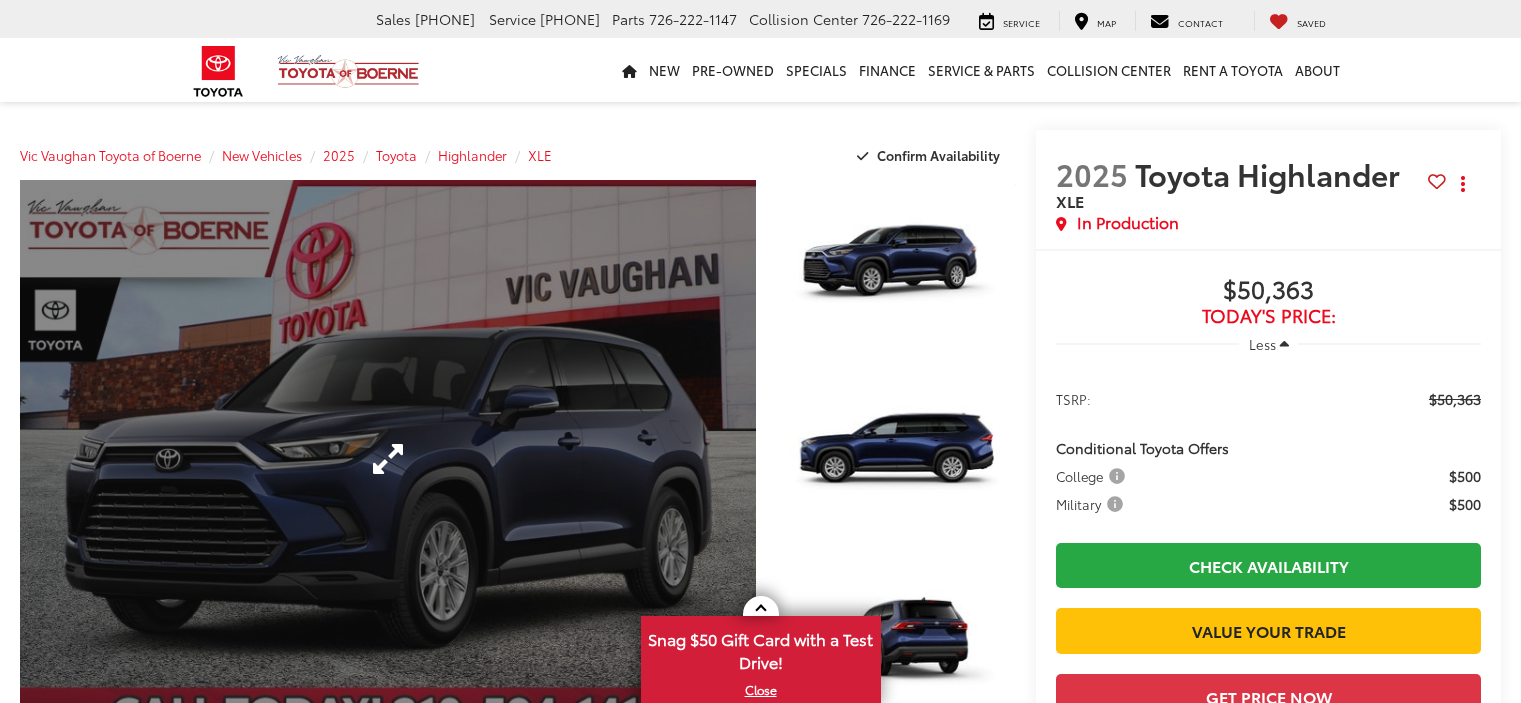 scroll, scrollTop: 0, scrollLeft: 0, axis: both 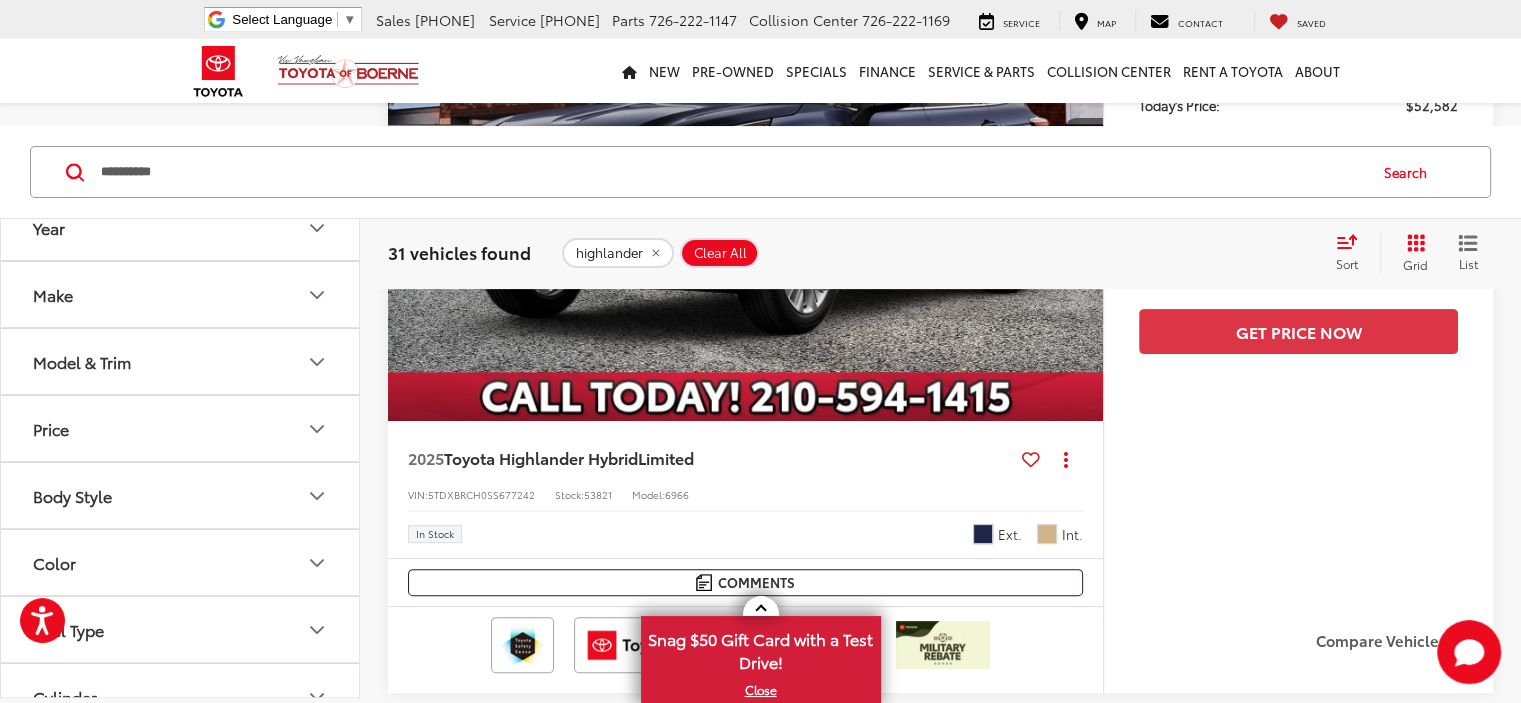 click at bounding box center (746, 1002) 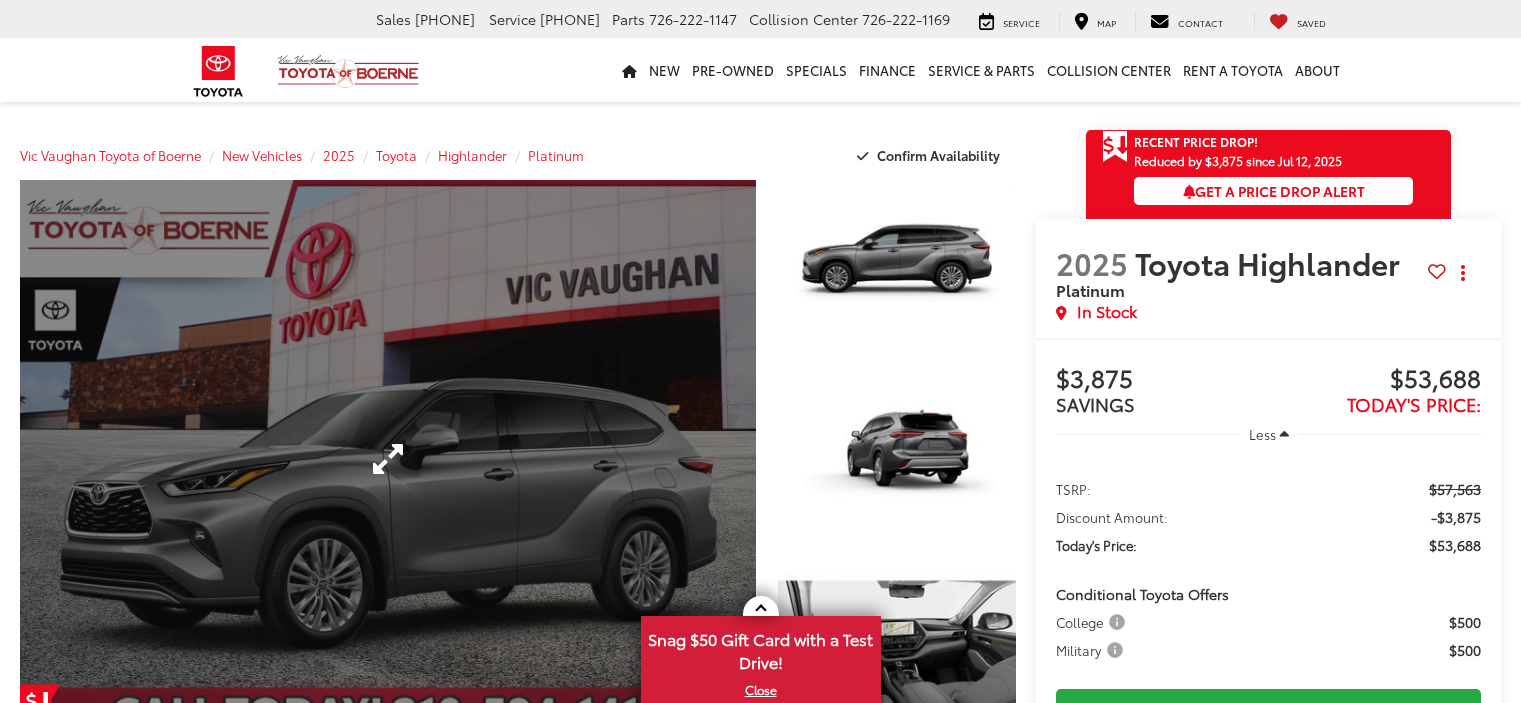 scroll, scrollTop: 0, scrollLeft: 0, axis: both 